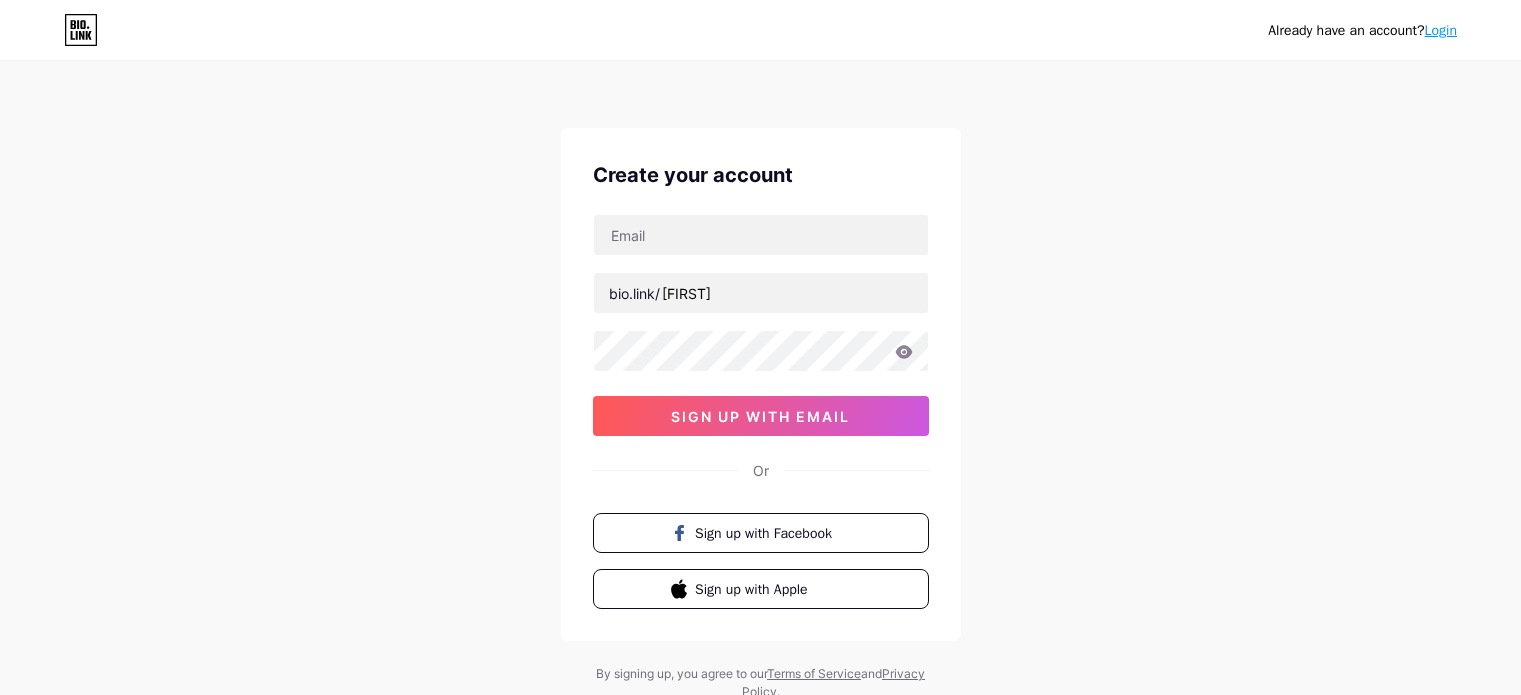 scroll, scrollTop: 0, scrollLeft: 0, axis: both 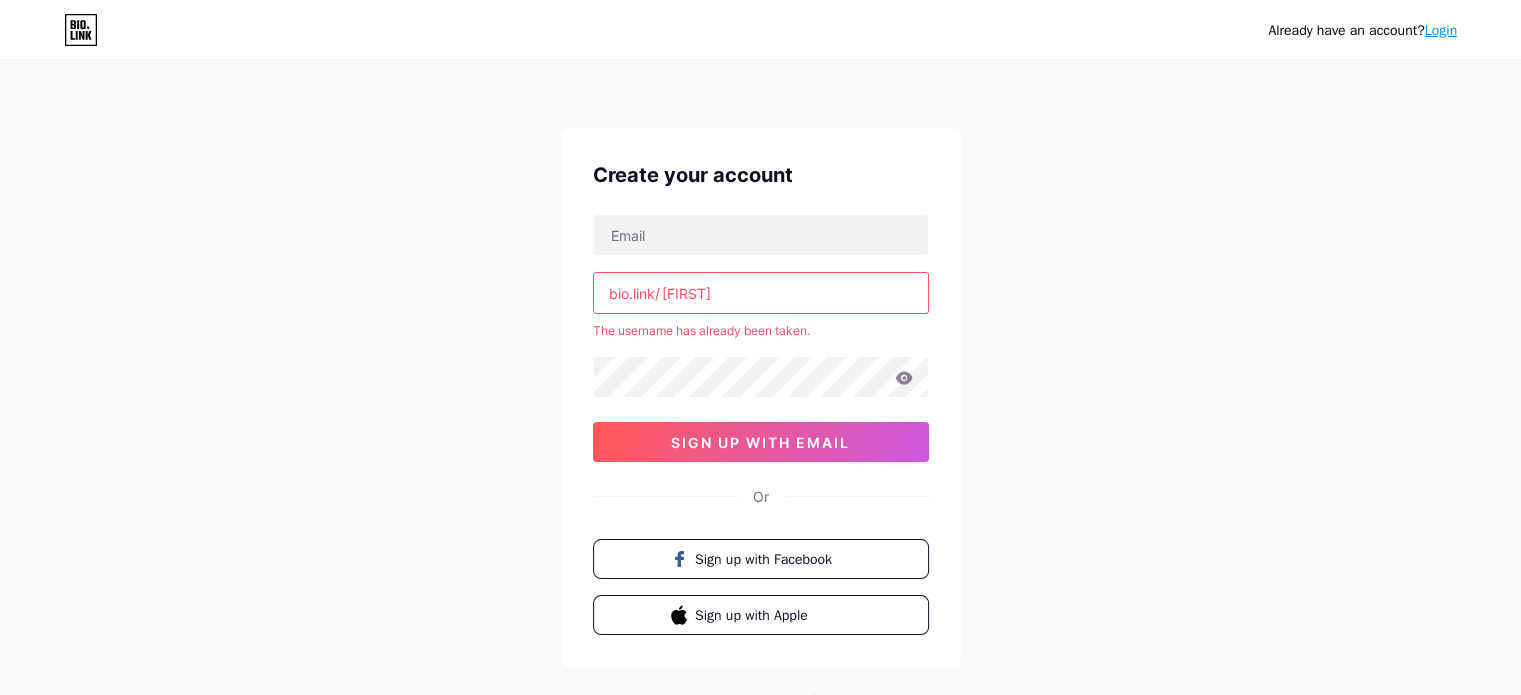 click on "Login" at bounding box center [1441, 30] 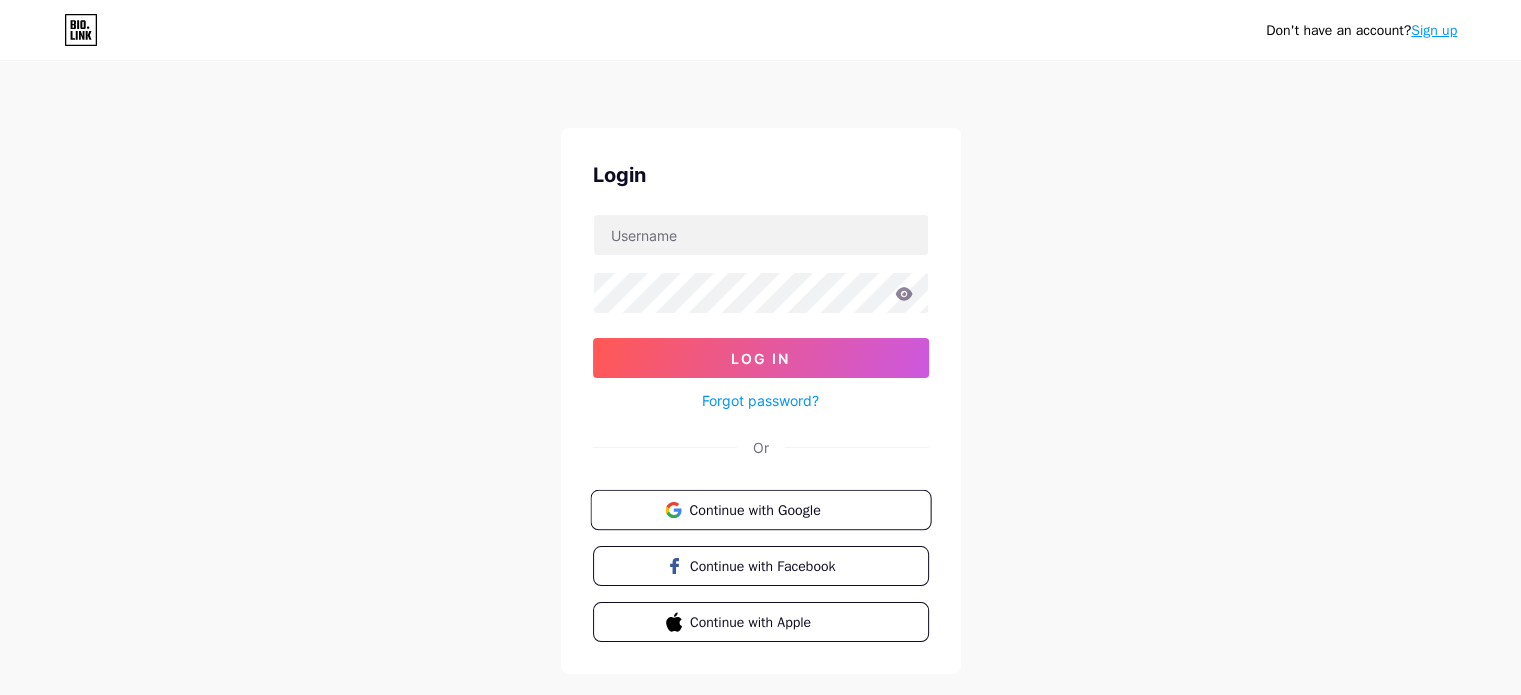 click on "Continue with Google" at bounding box center (772, 509) 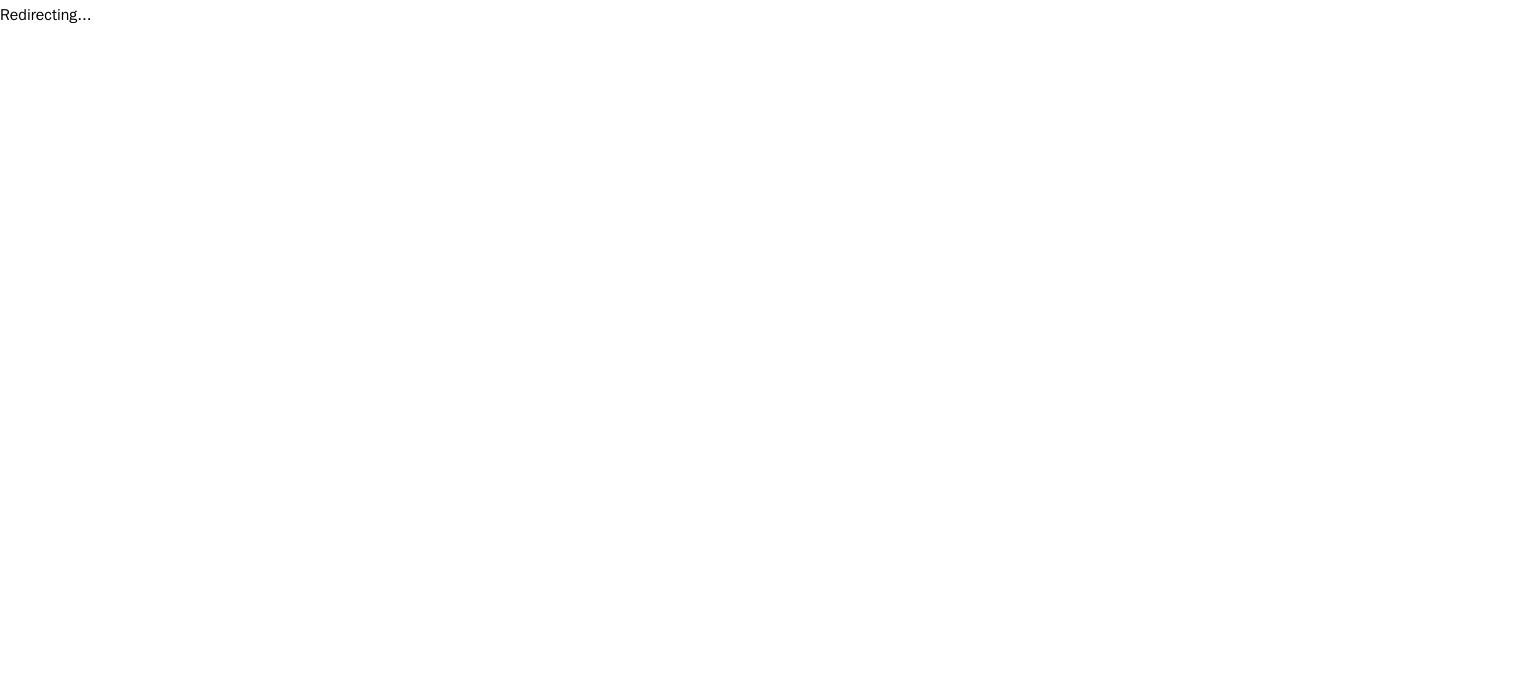 scroll, scrollTop: 0, scrollLeft: 0, axis: both 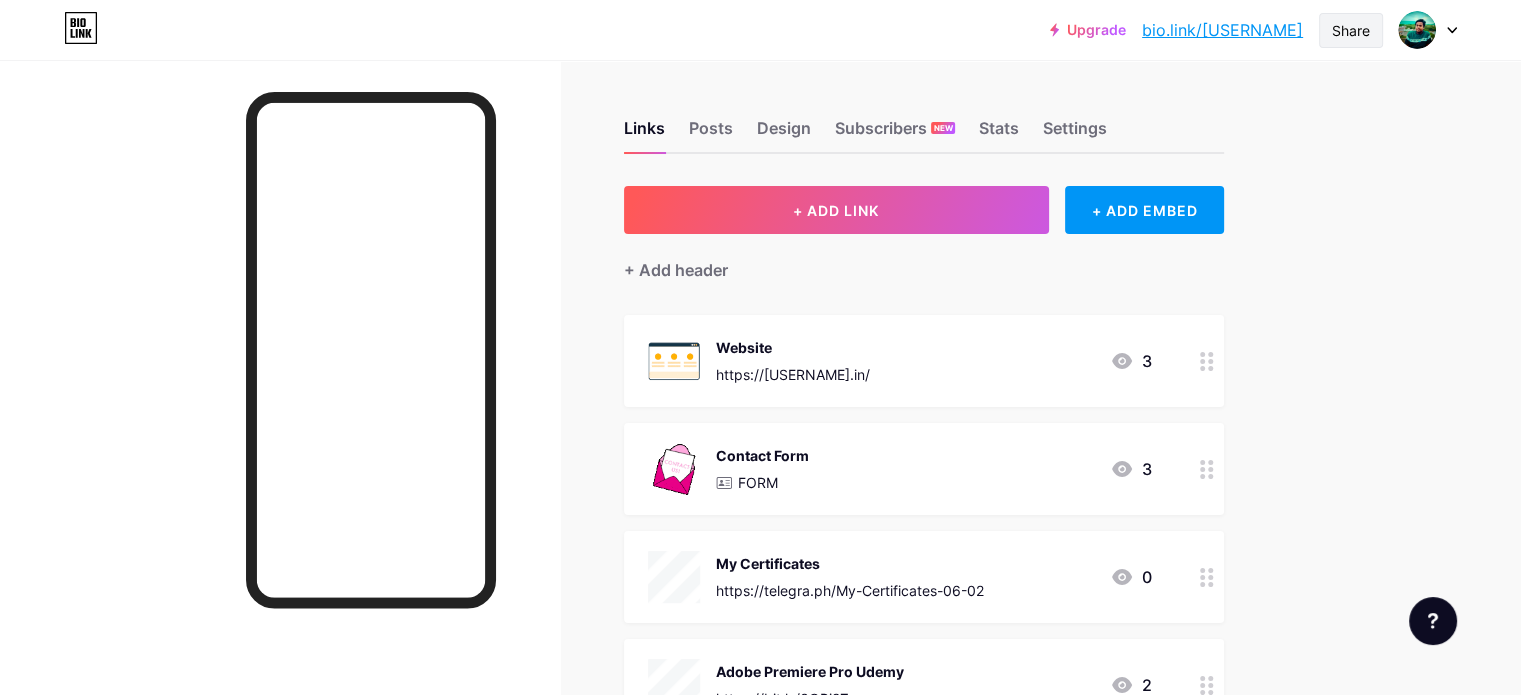 click on "Share" at bounding box center (1351, 30) 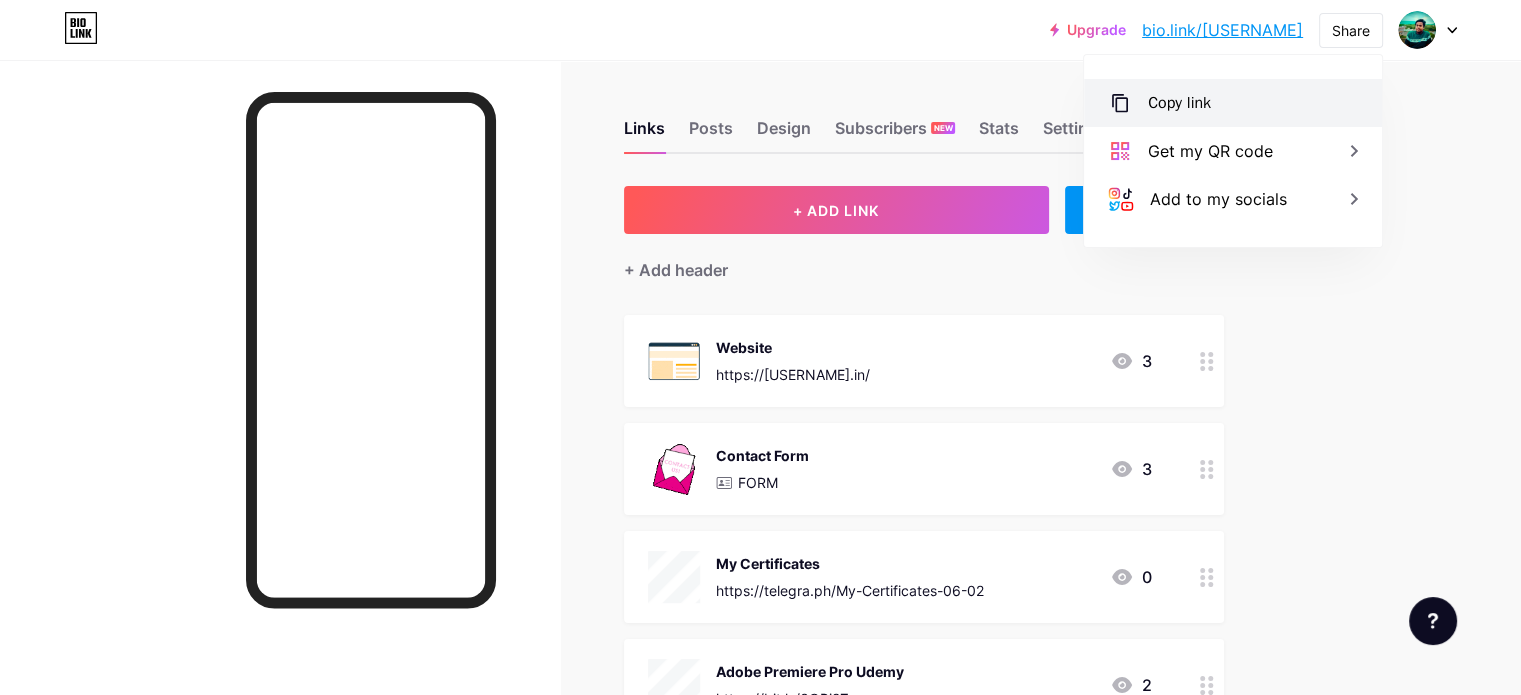 click on "Copy link" at bounding box center (1233, 103) 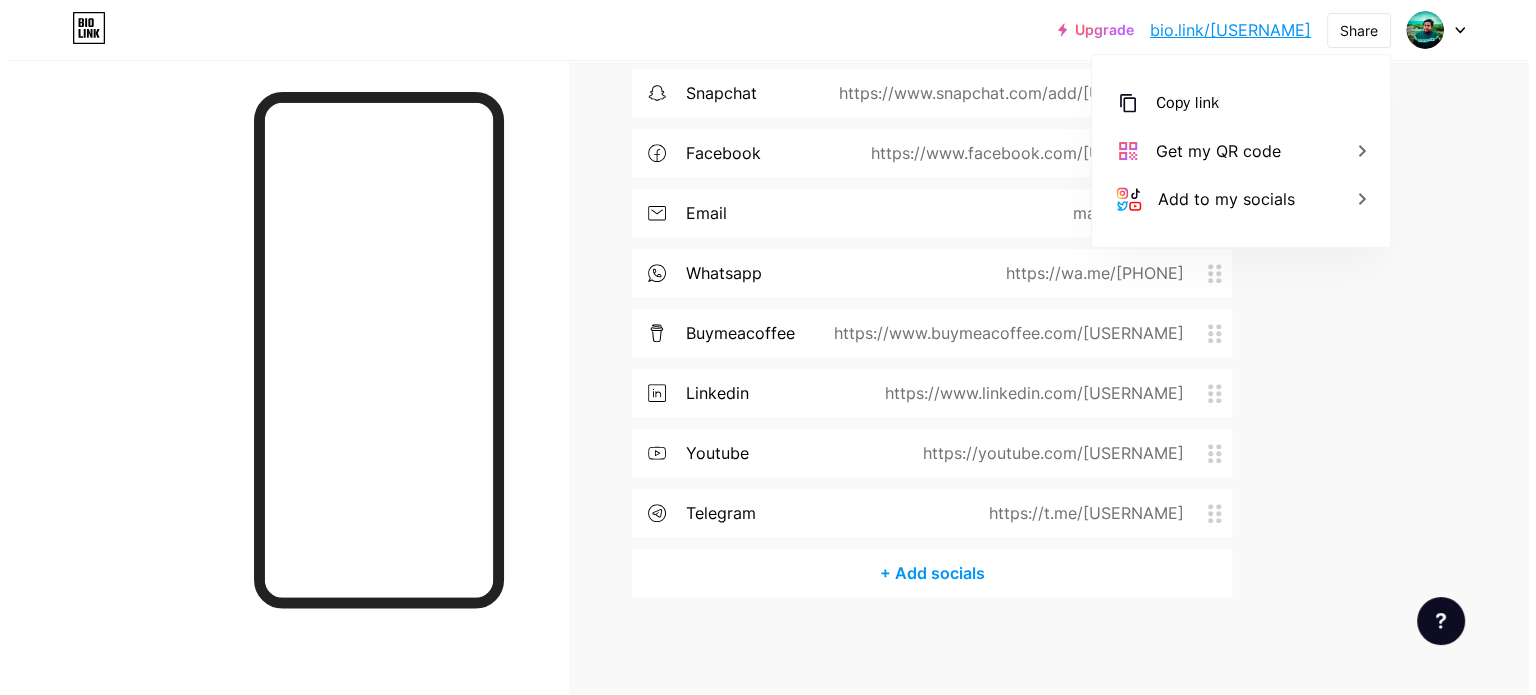 scroll, scrollTop: 866, scrollLeft: 0, axis: vertical 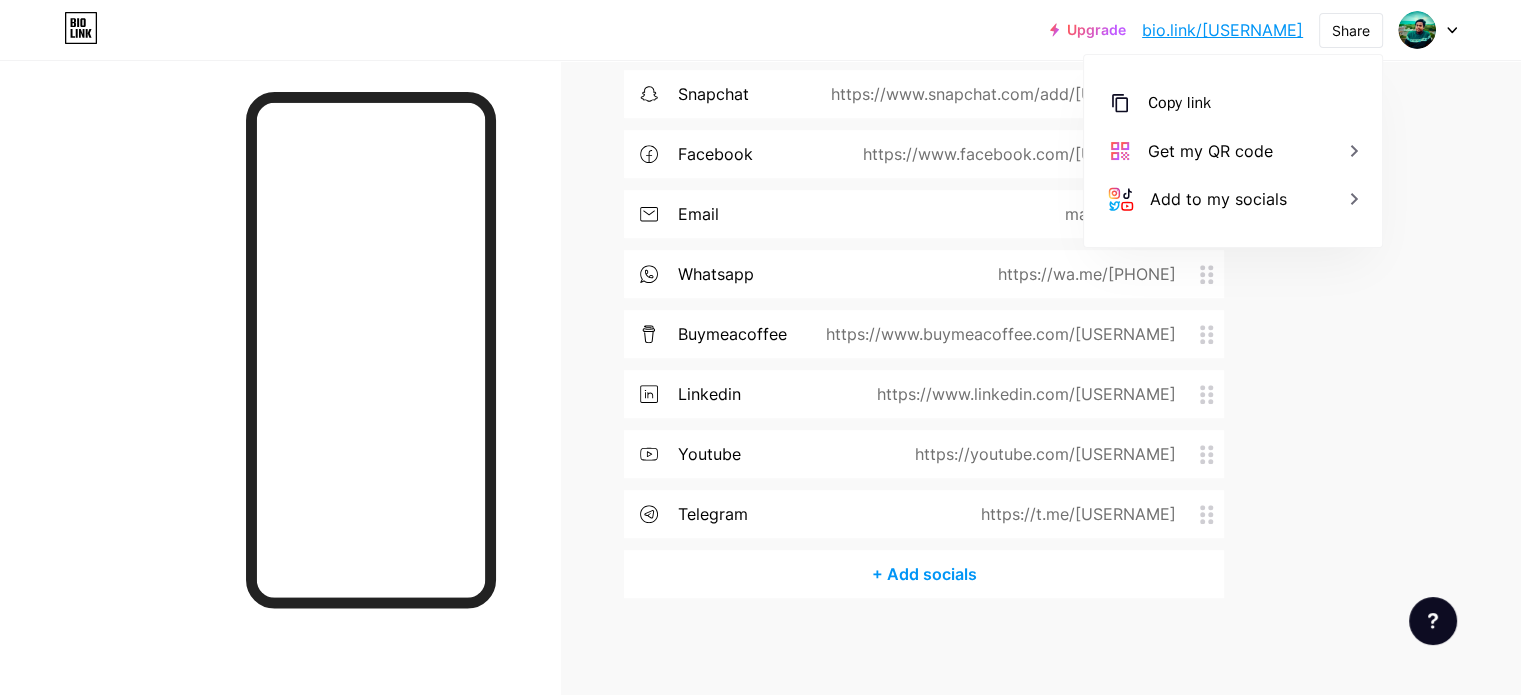 click on "+ Add socials" at bounding box center [924, 574] 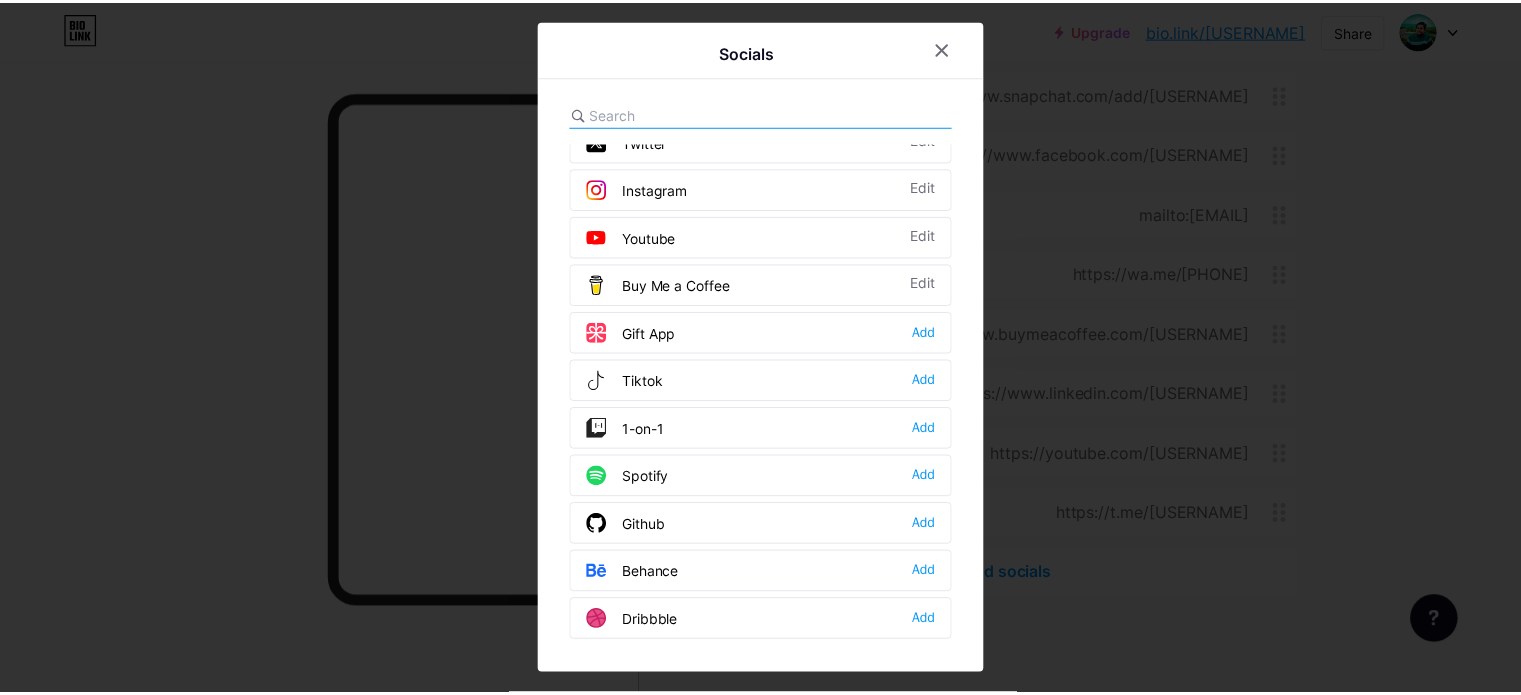 scroll, scrollTop: 116, scrollLeft: 0, axis: vertical 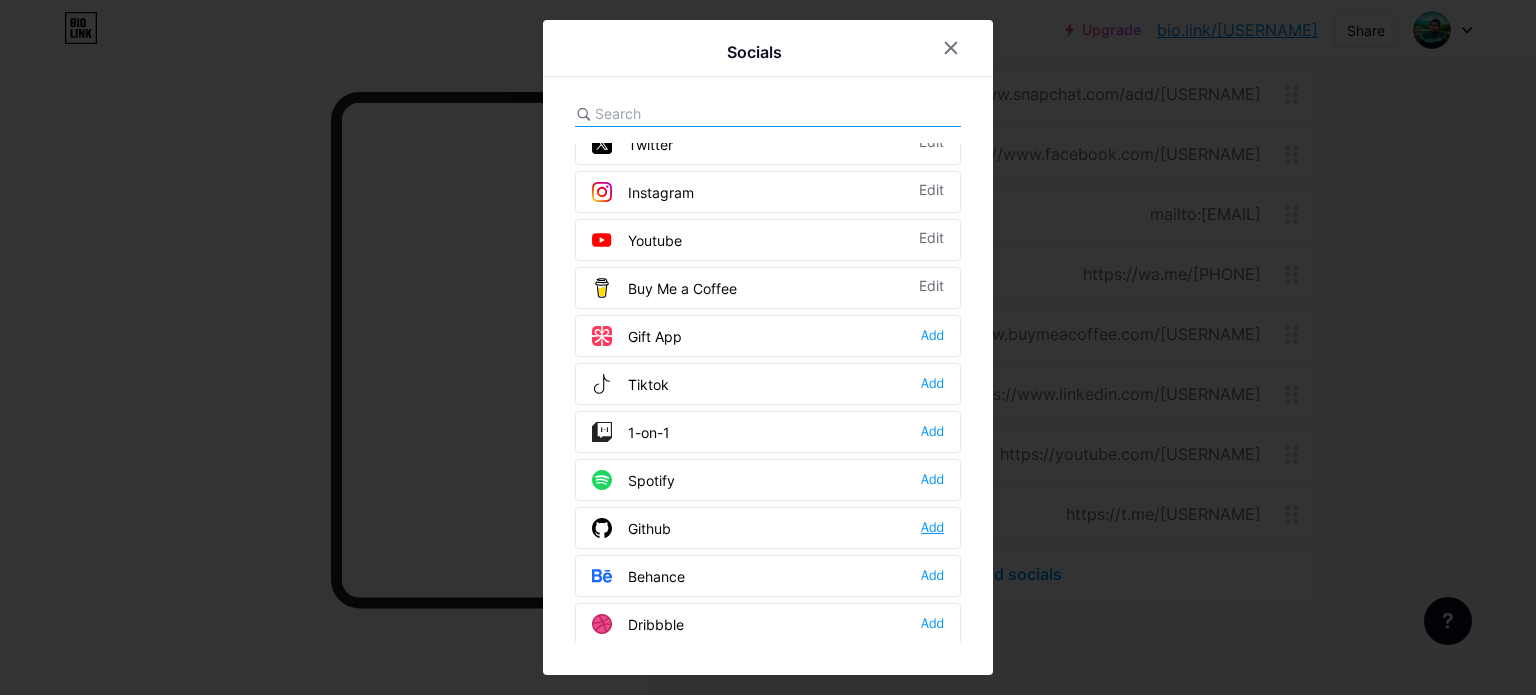 click on "Add" at bounding box center (932, 528) 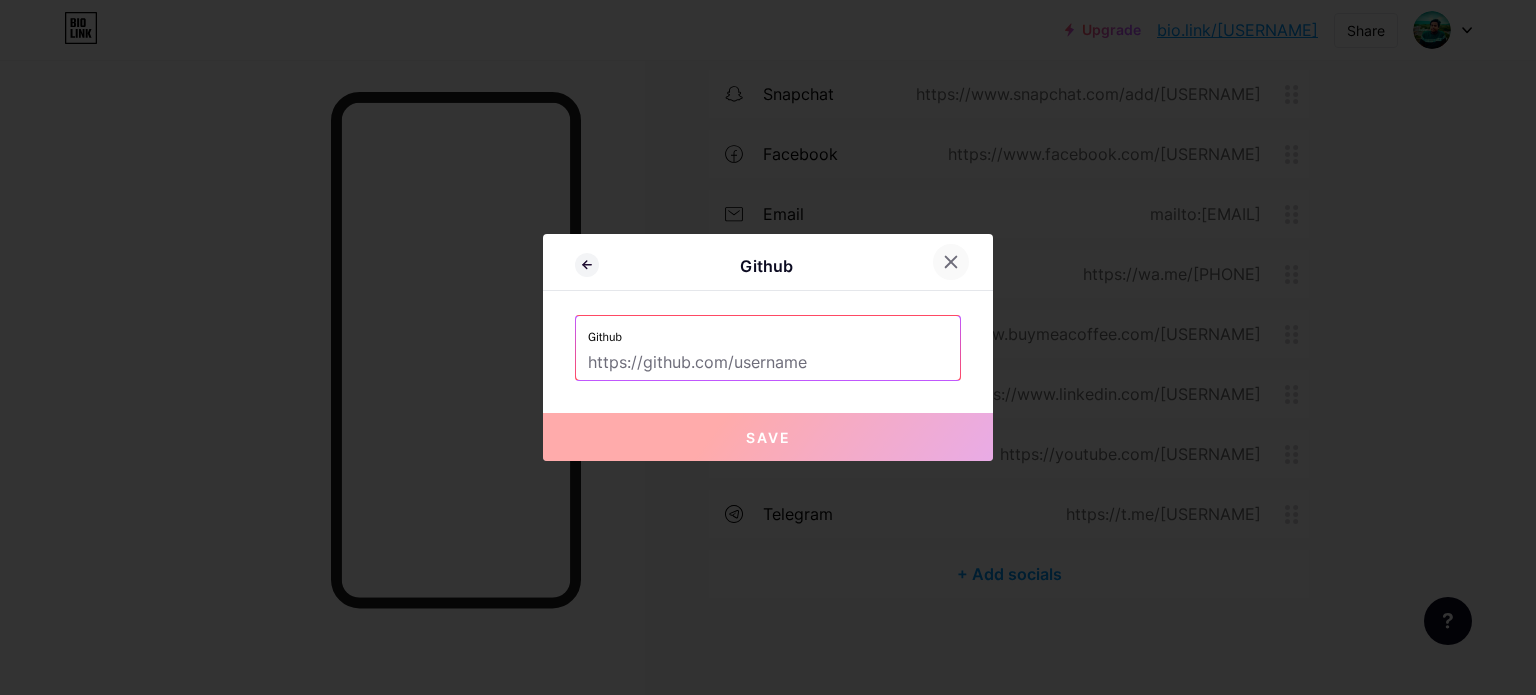 click 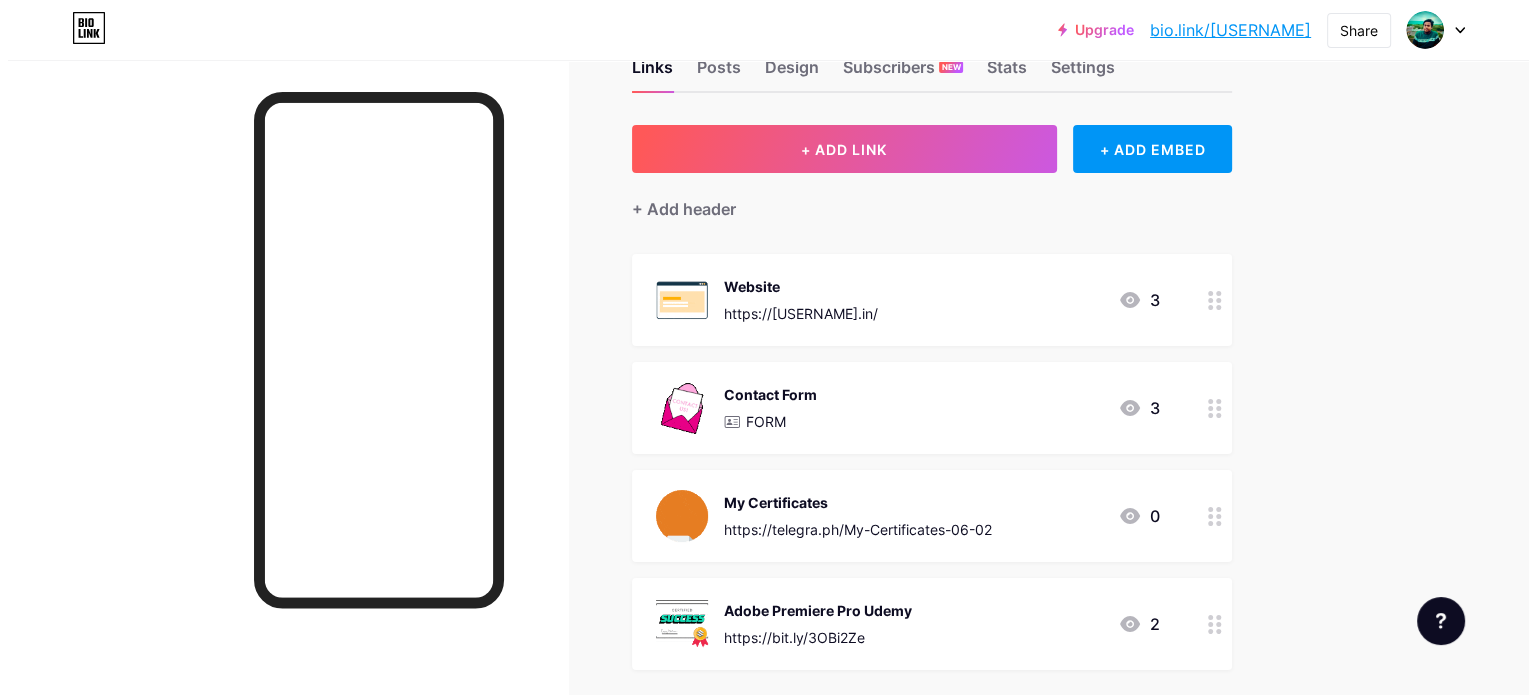 scroll, scrollTop: 0, scrollLeft: 0, axis: both 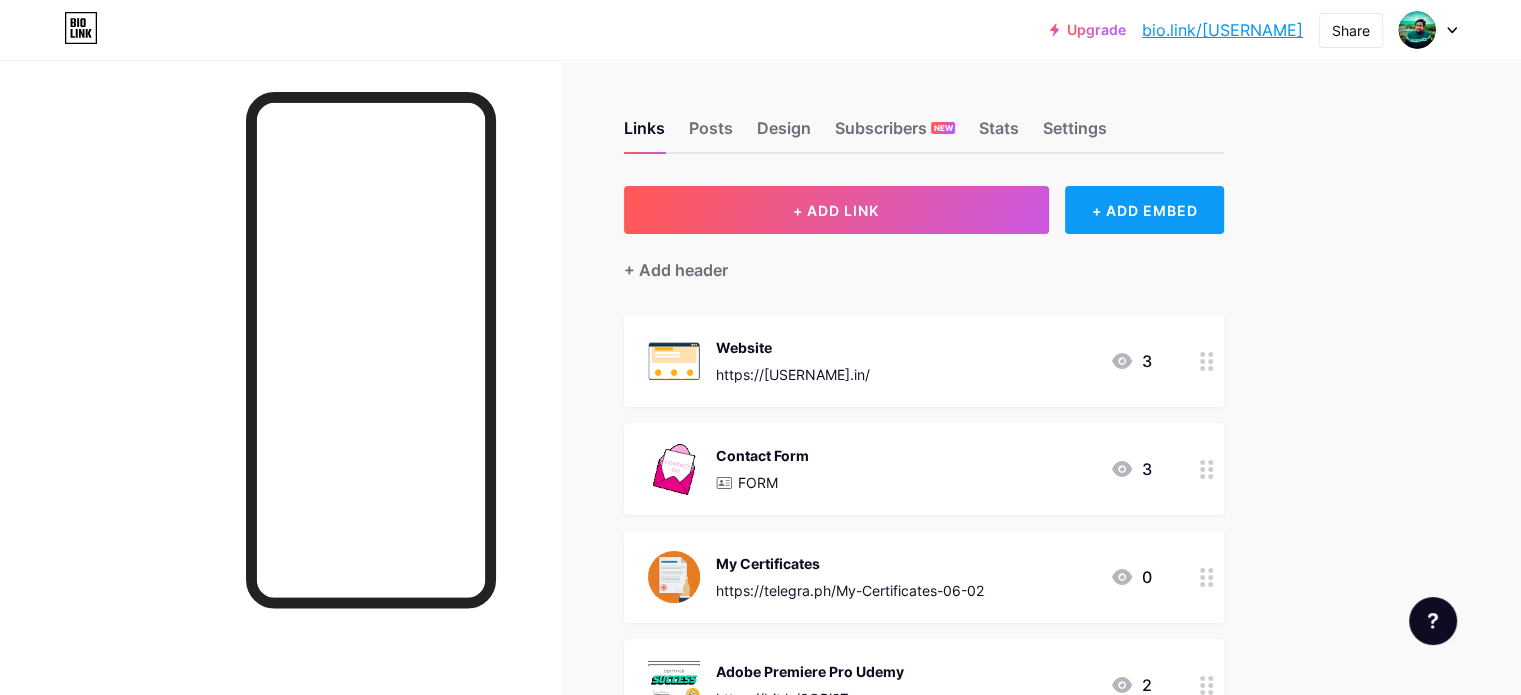 click on "+ ADD EMBED" at bounding box center (1144, 210) 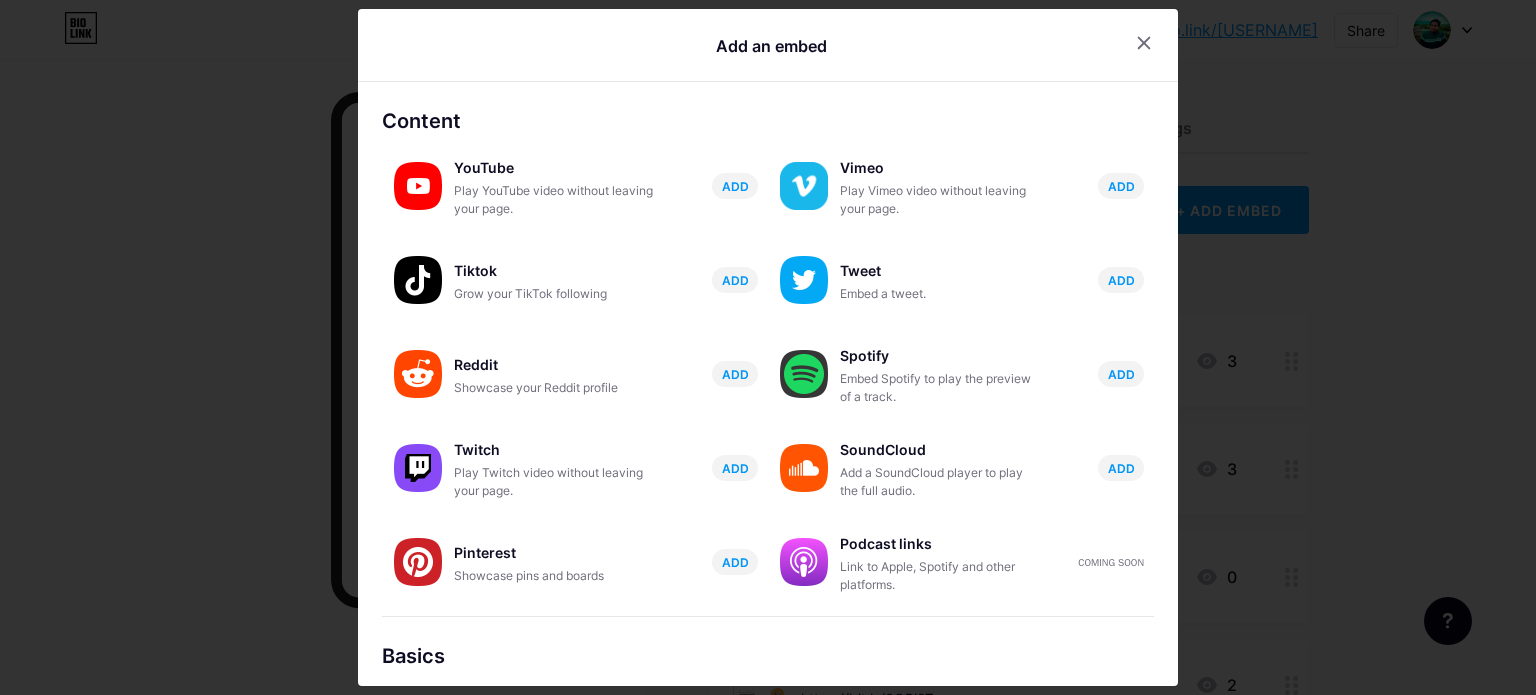 scroll, scrollTop: 340, scrollLeft: 0, axis: vertical 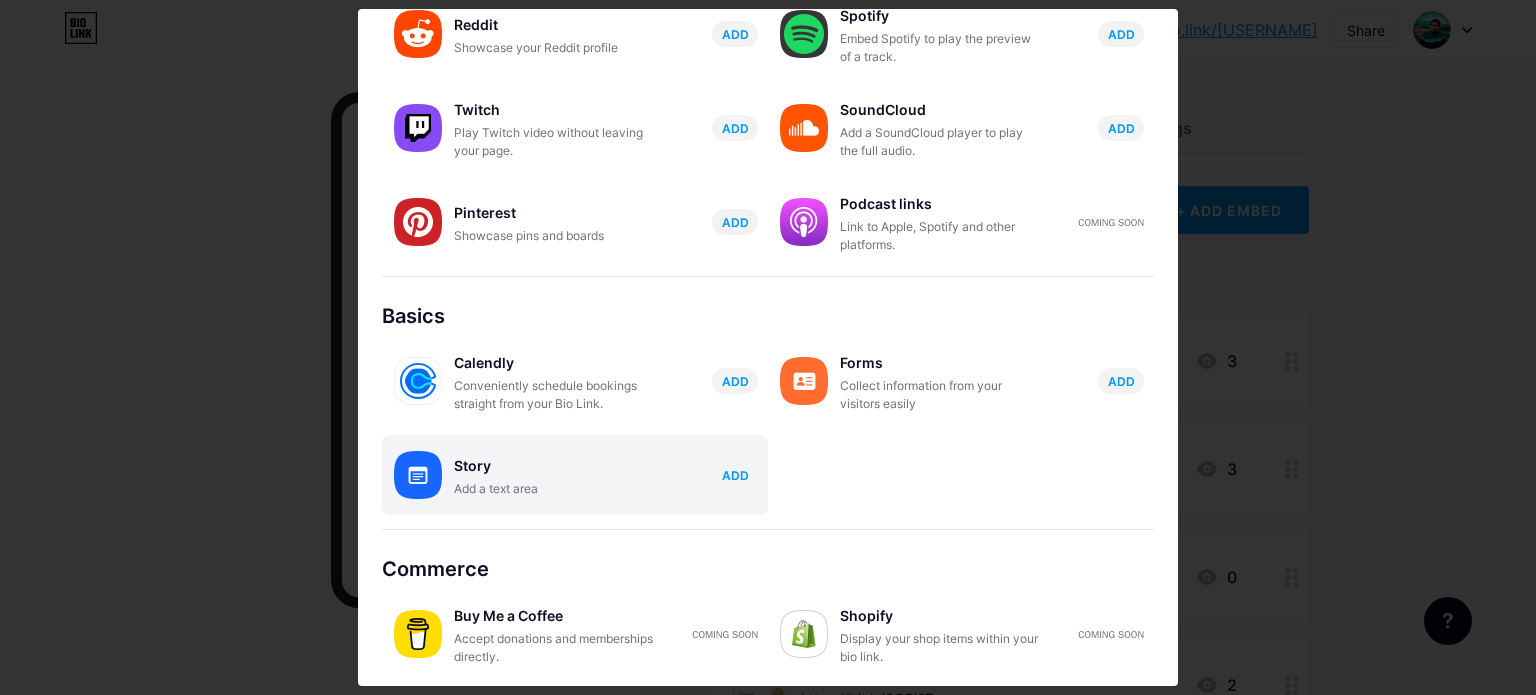 click on "ADD" at bounding box center (735, 475) 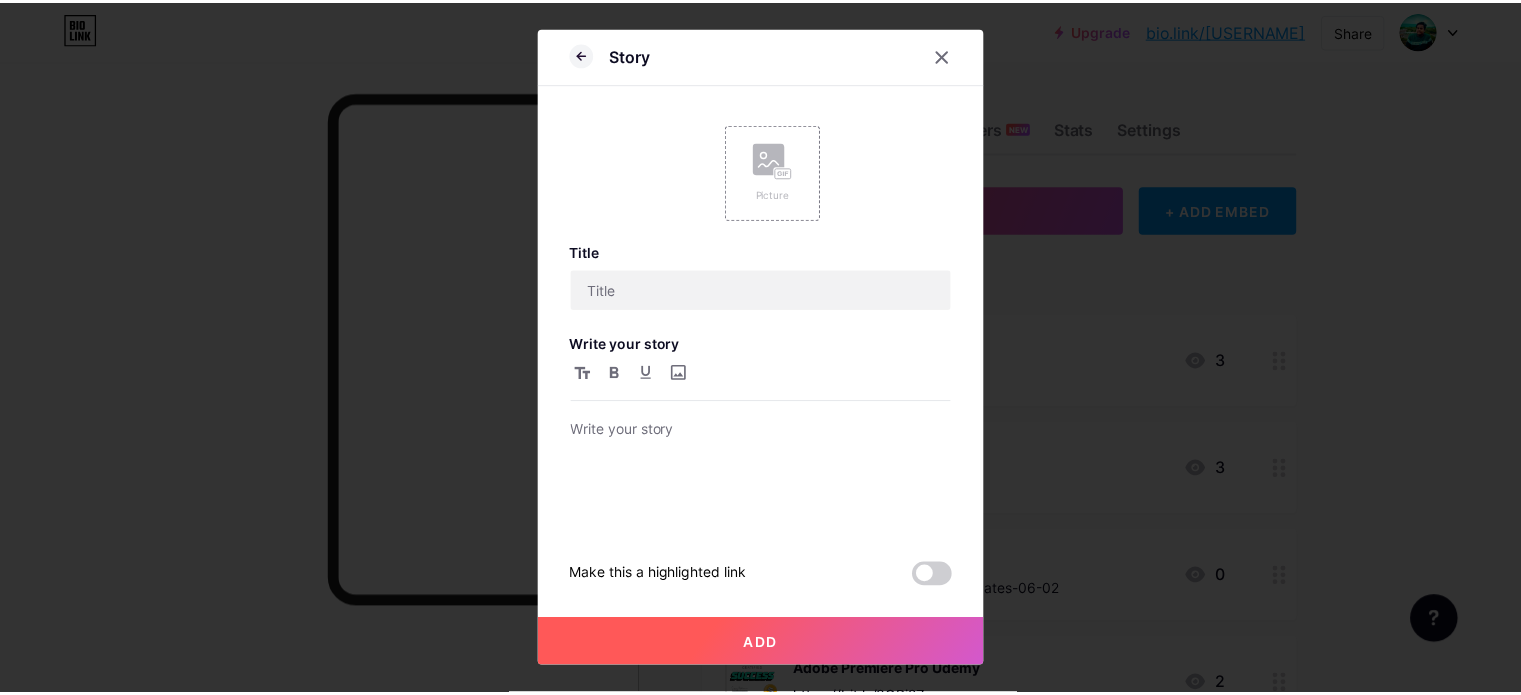 scroll, scrollTop: 0, scrollLeft: 0, axis: both 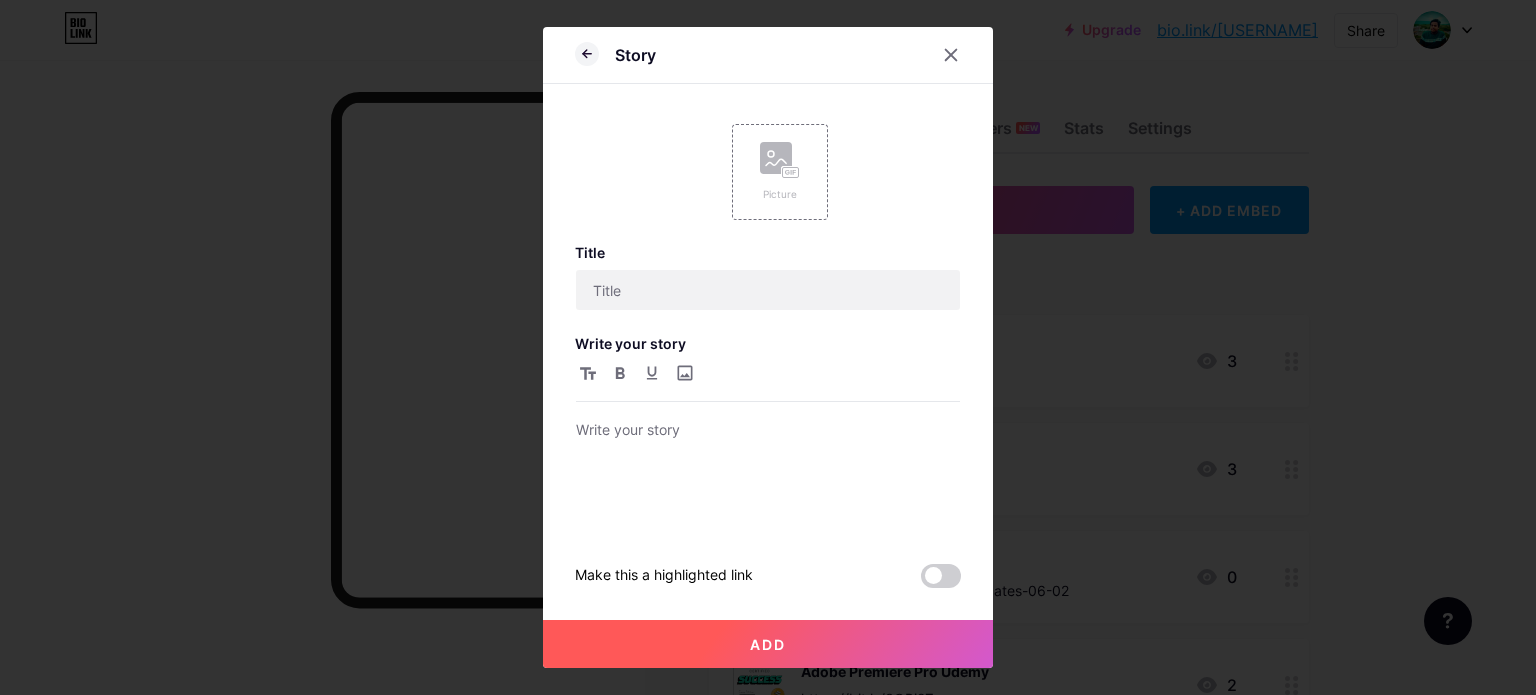 click on "Add" at bounding box center (768, 644) 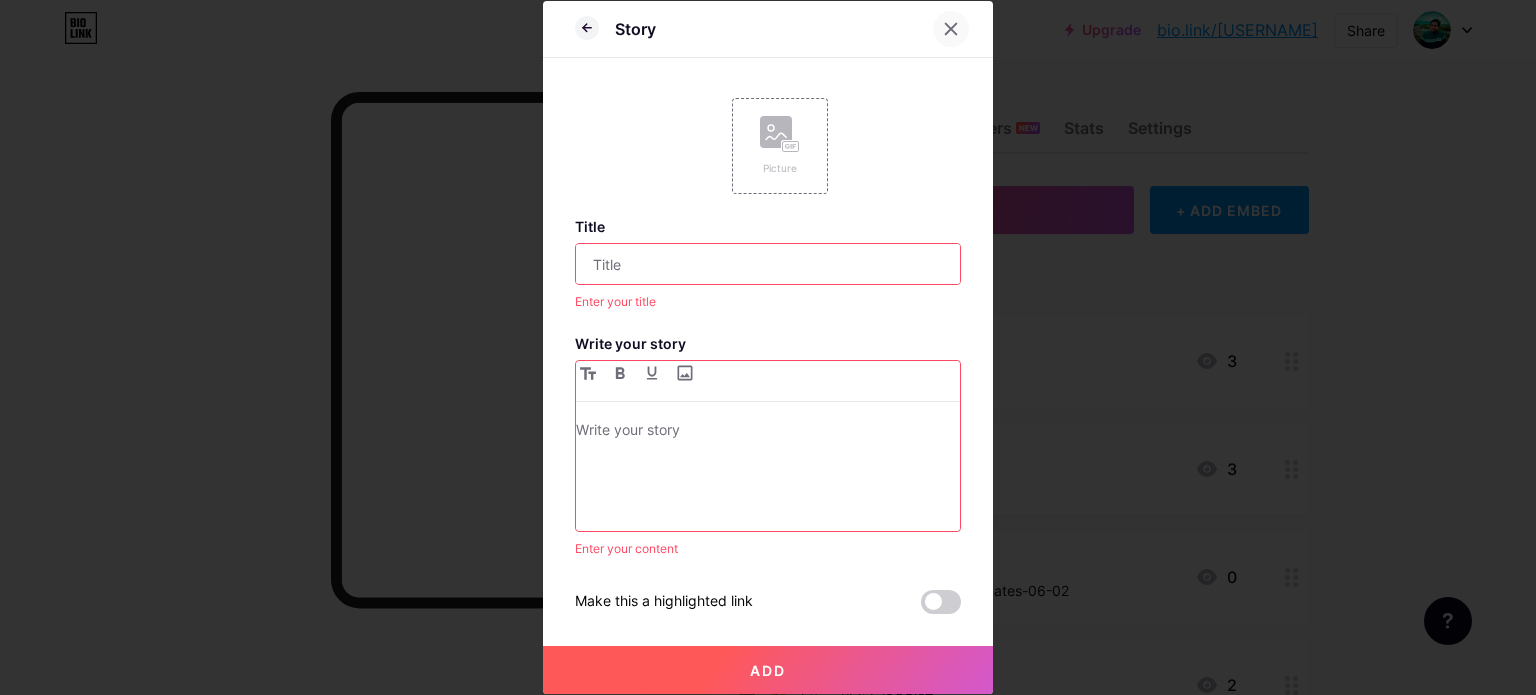 click at bounding box center [951, 29] 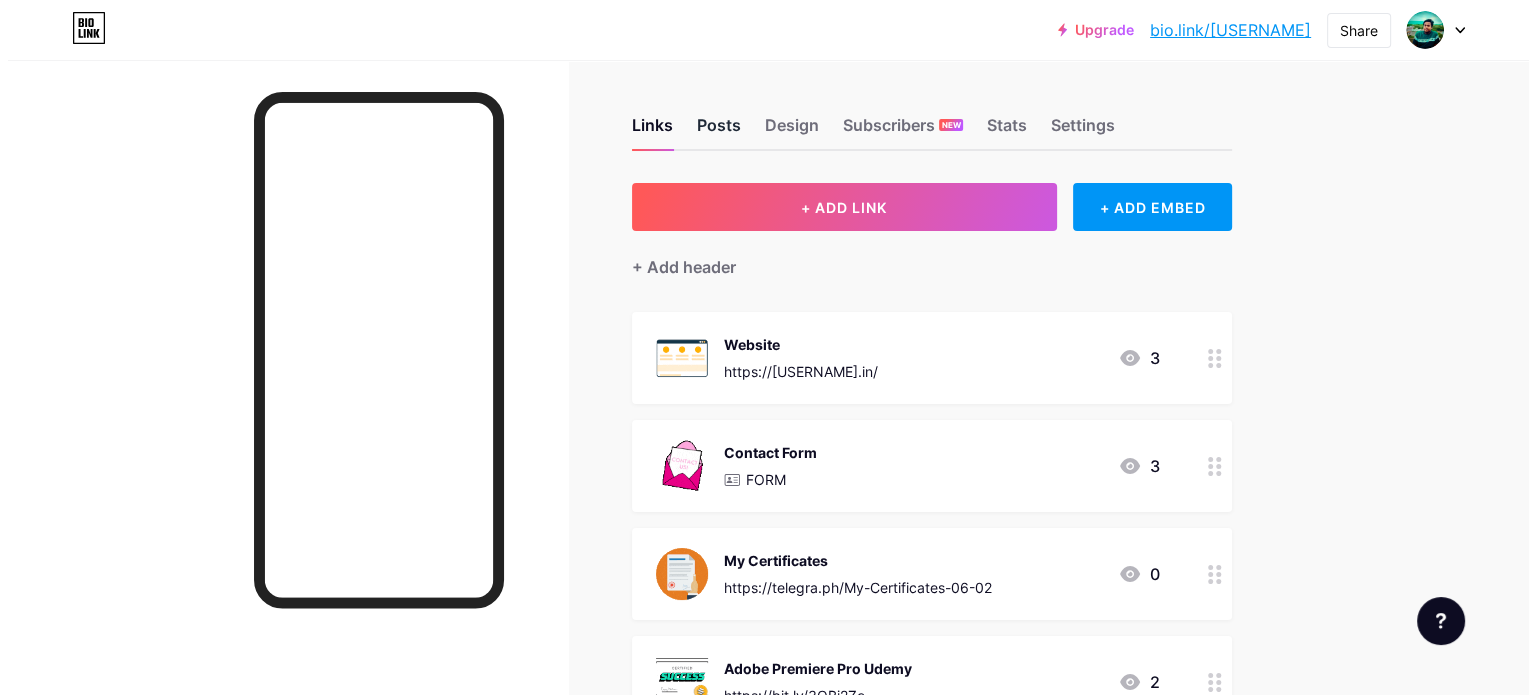 scroll, scrollTop: 0, scrollLeft: 0, axis: both 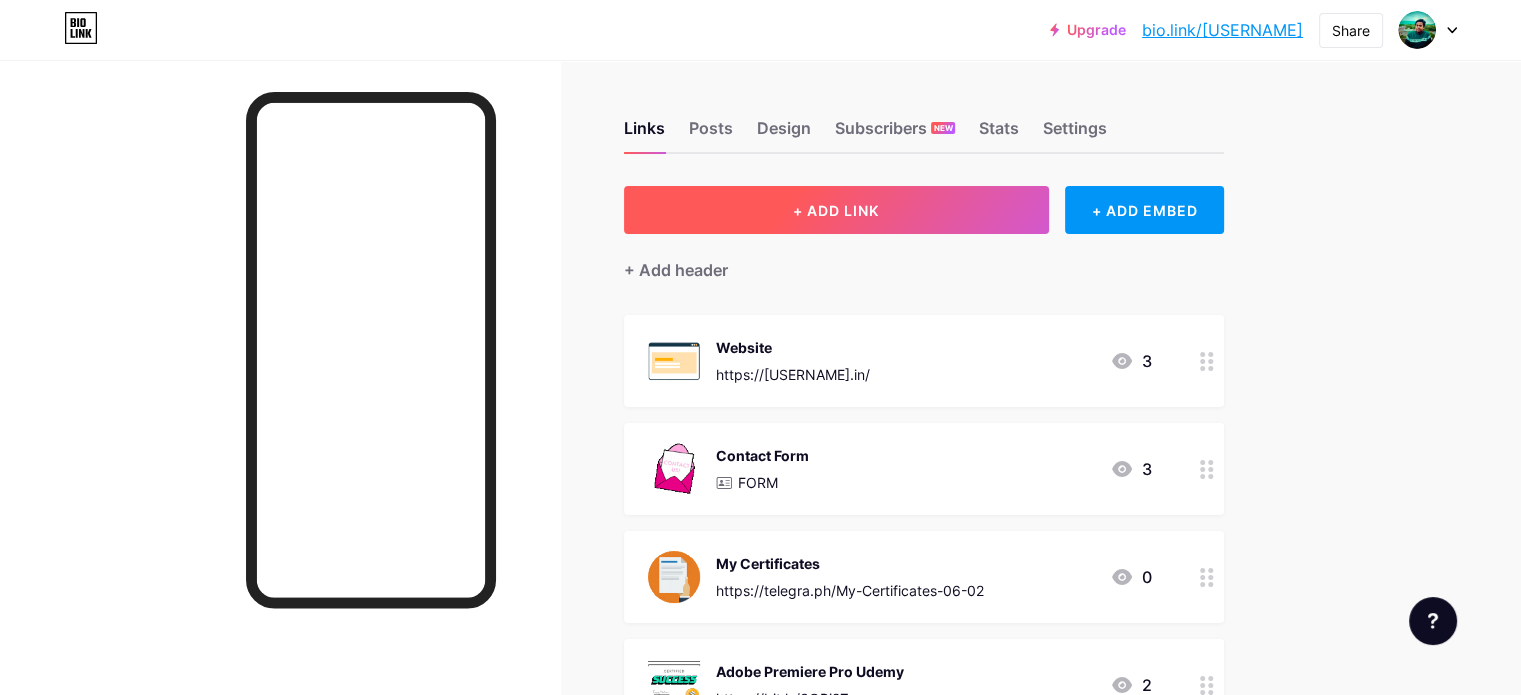 click on "+ ADD LINK" at bounding box center (836, 210) 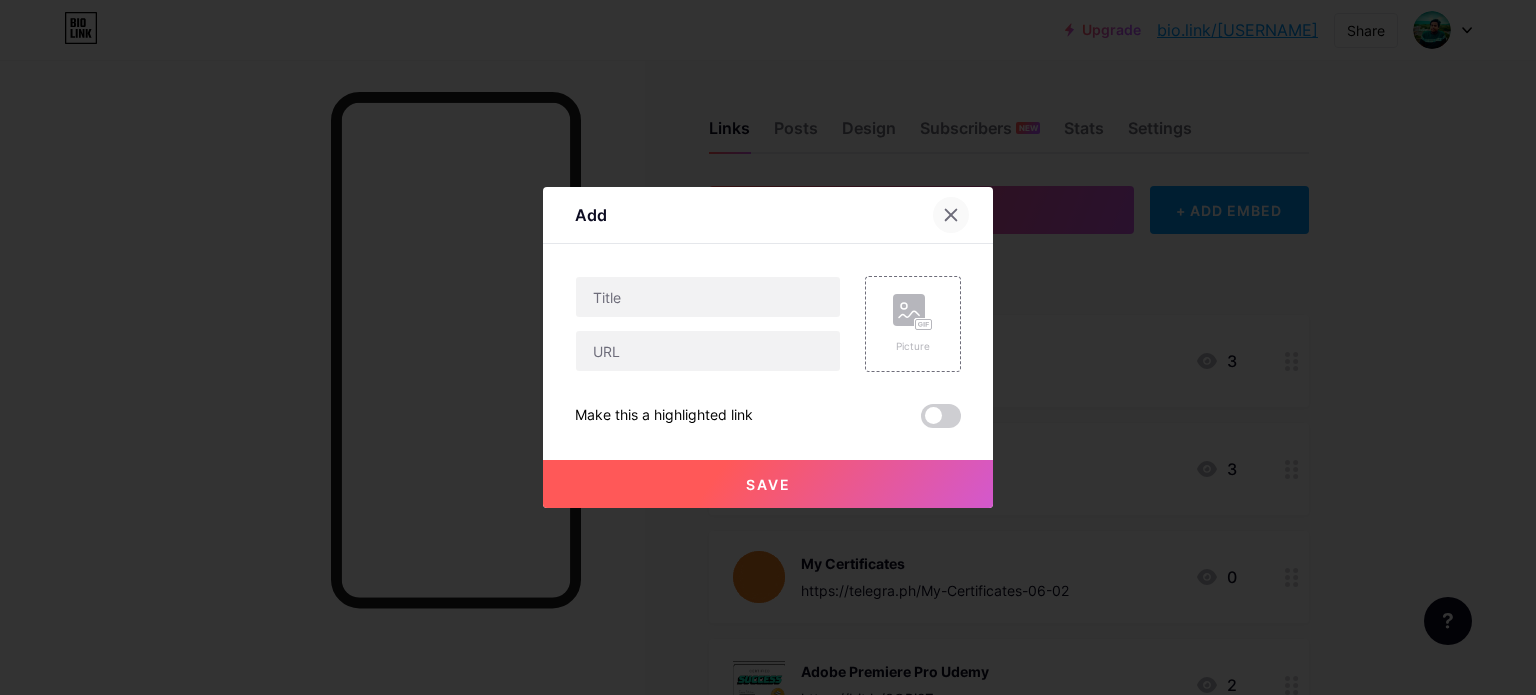 click 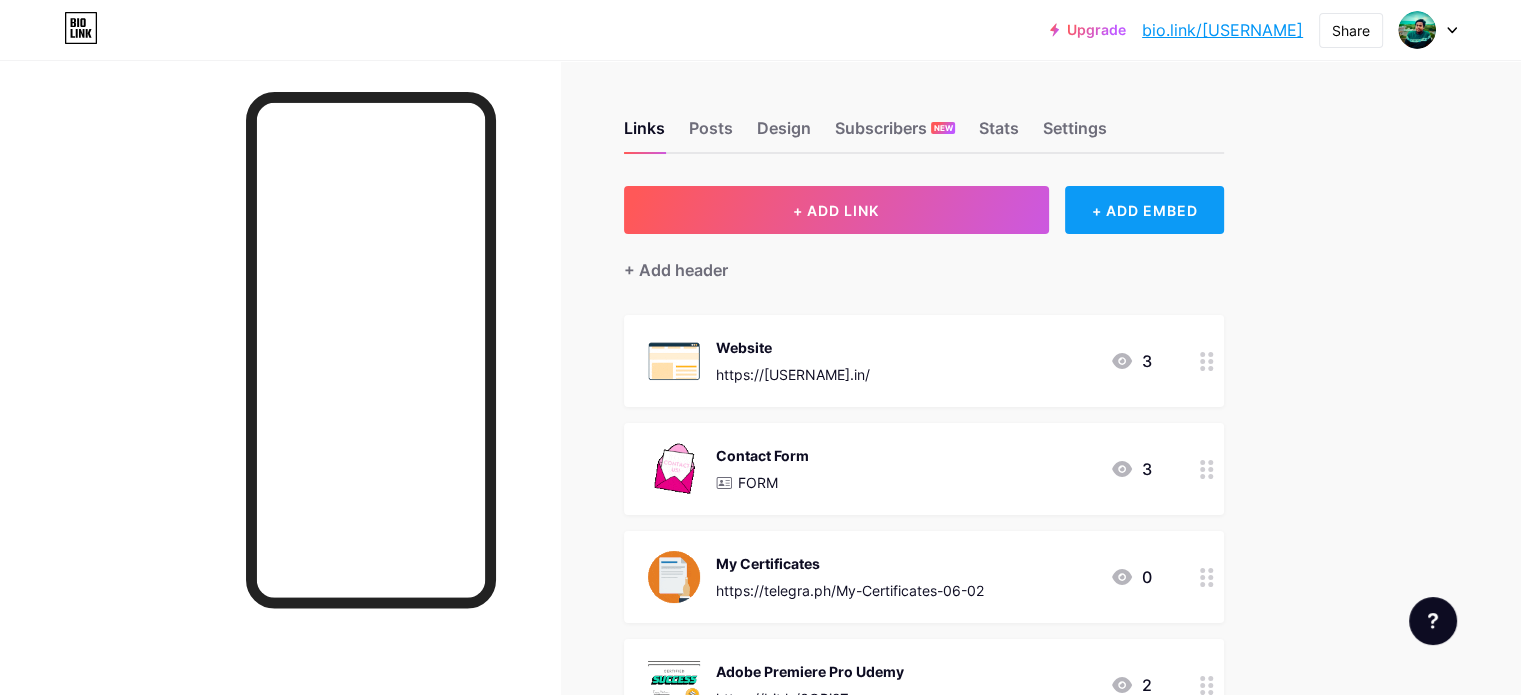 click on "+ ADD EMBED" at bounding box center [1144, 210] 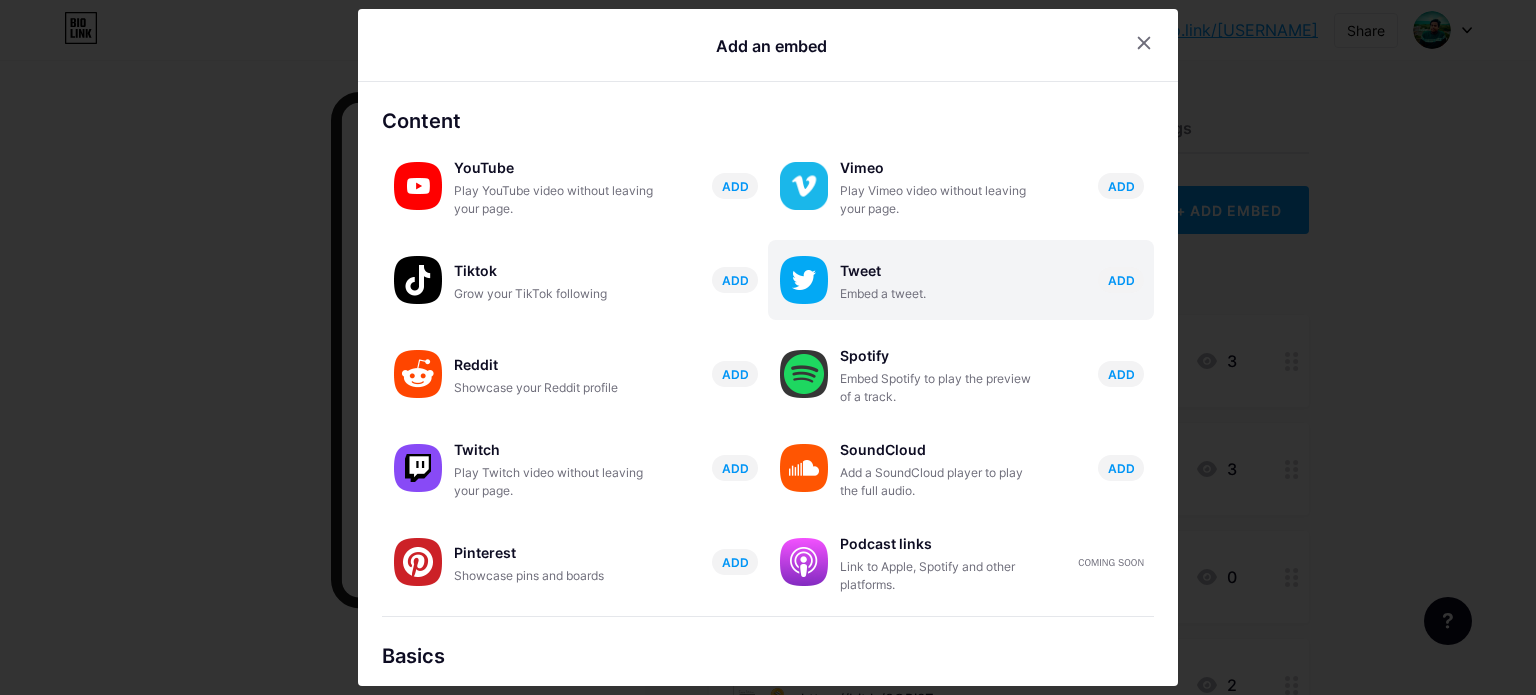 scroll, scrollTop: 340, scrollLeft: 0, axis: vertical 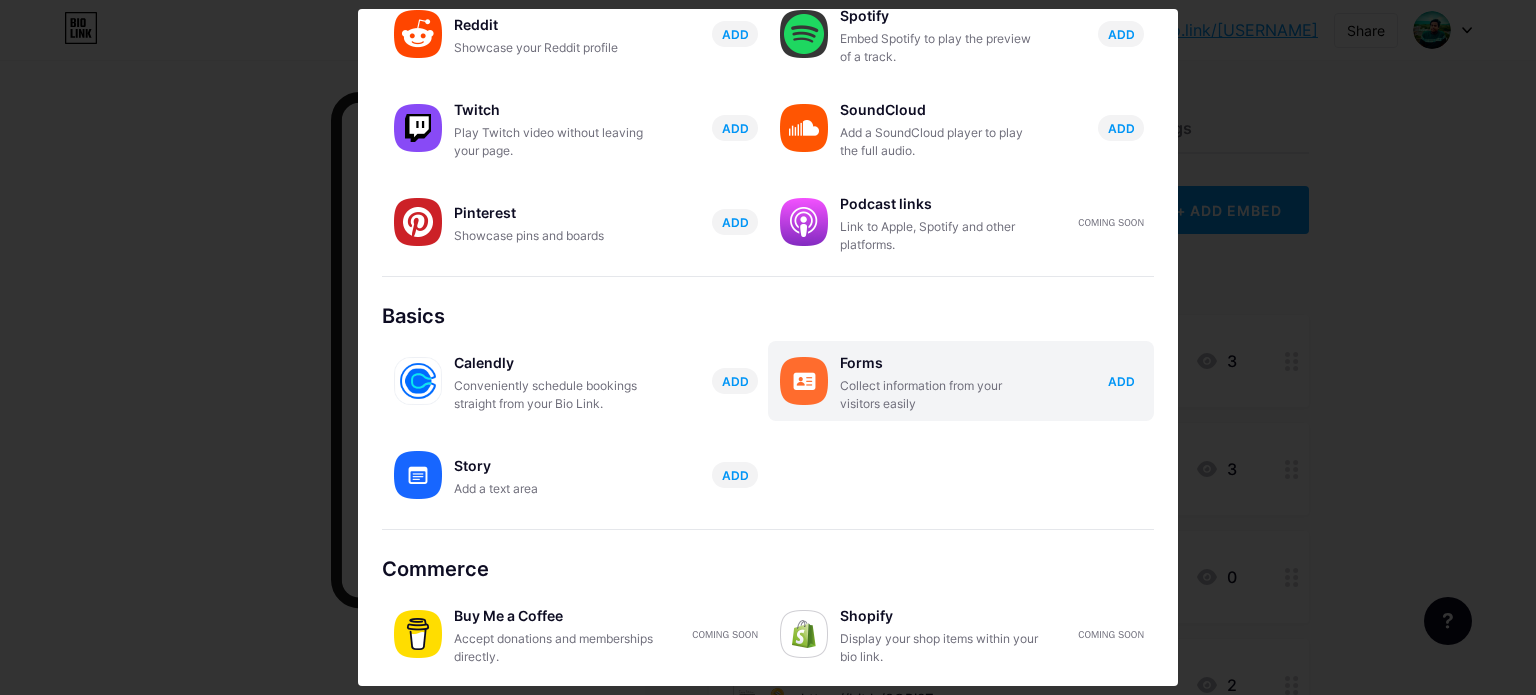 click on "ADD" at bounding box center [1121, 381] 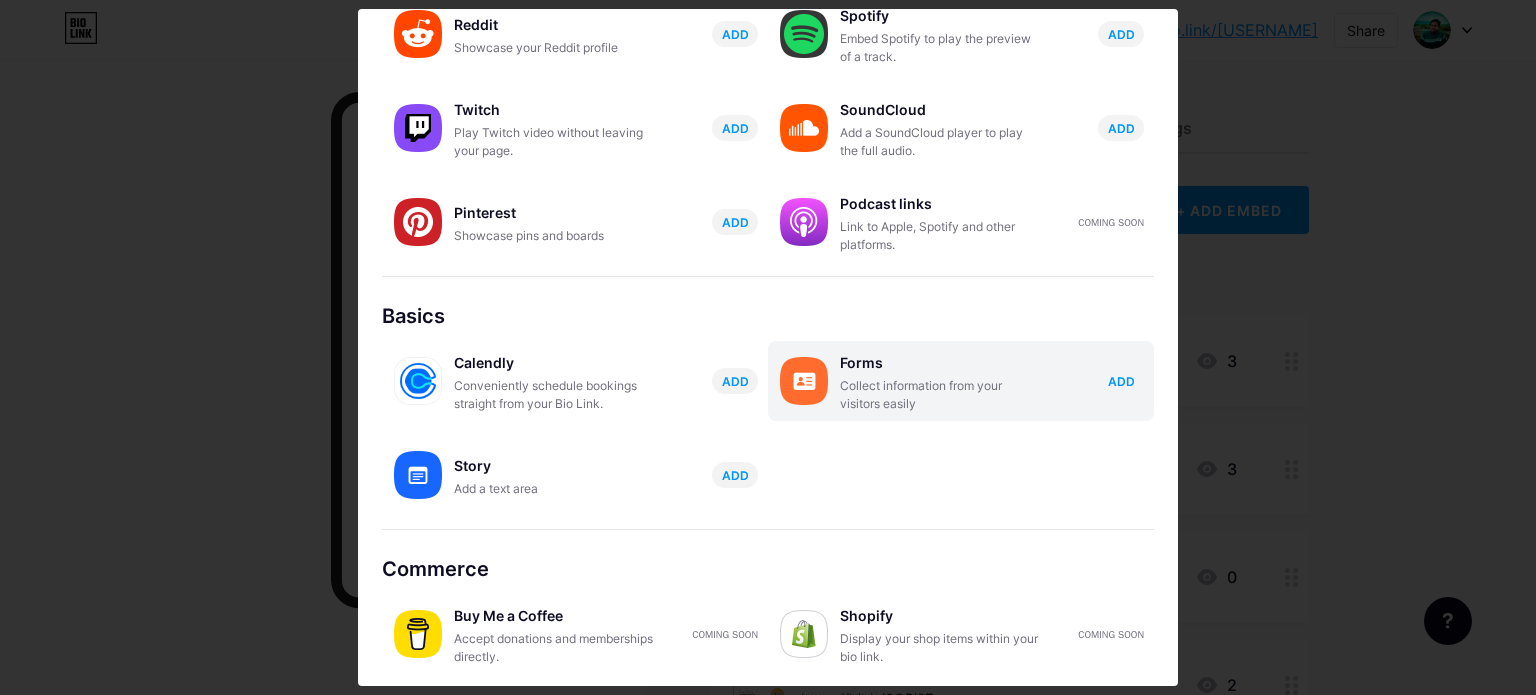 scroll, scrollTop: 0, scrollLeft: 0, axis: both 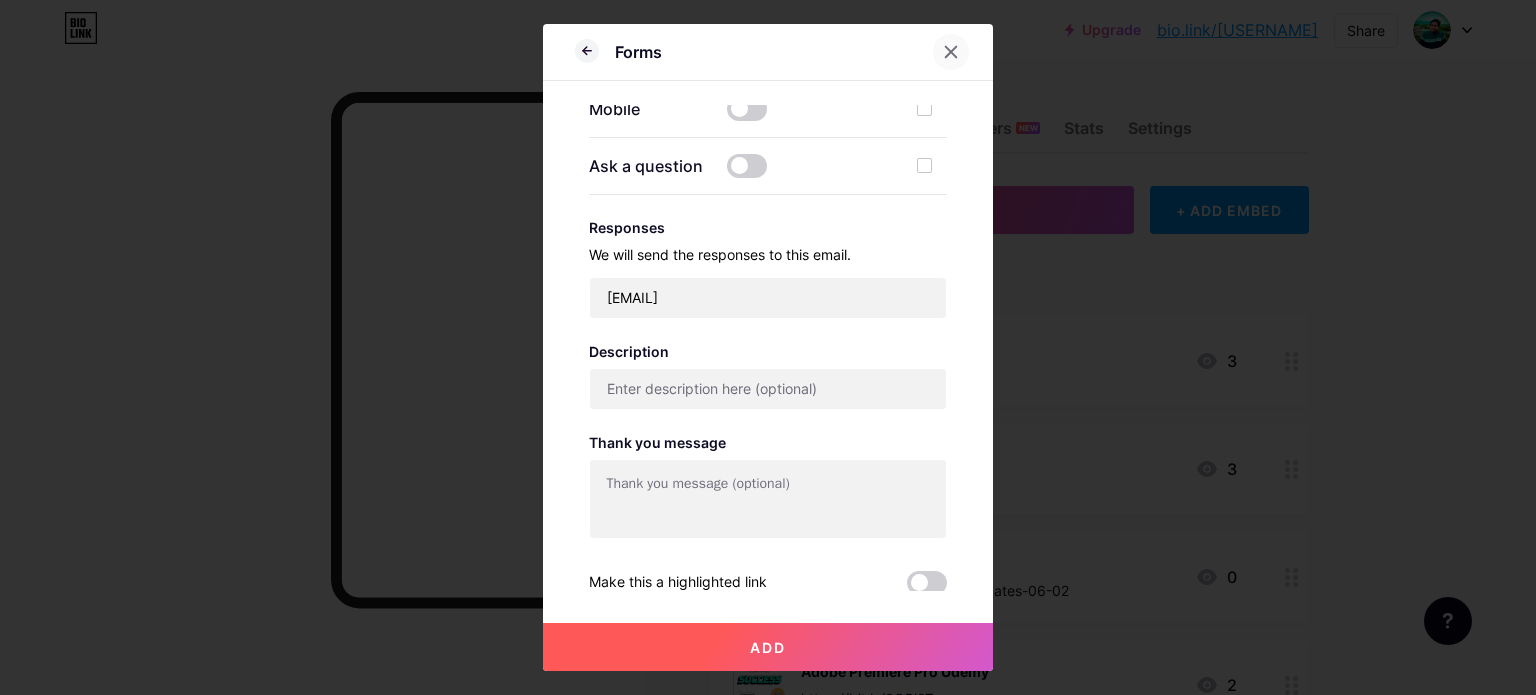 click at bounding box center [951, 52] 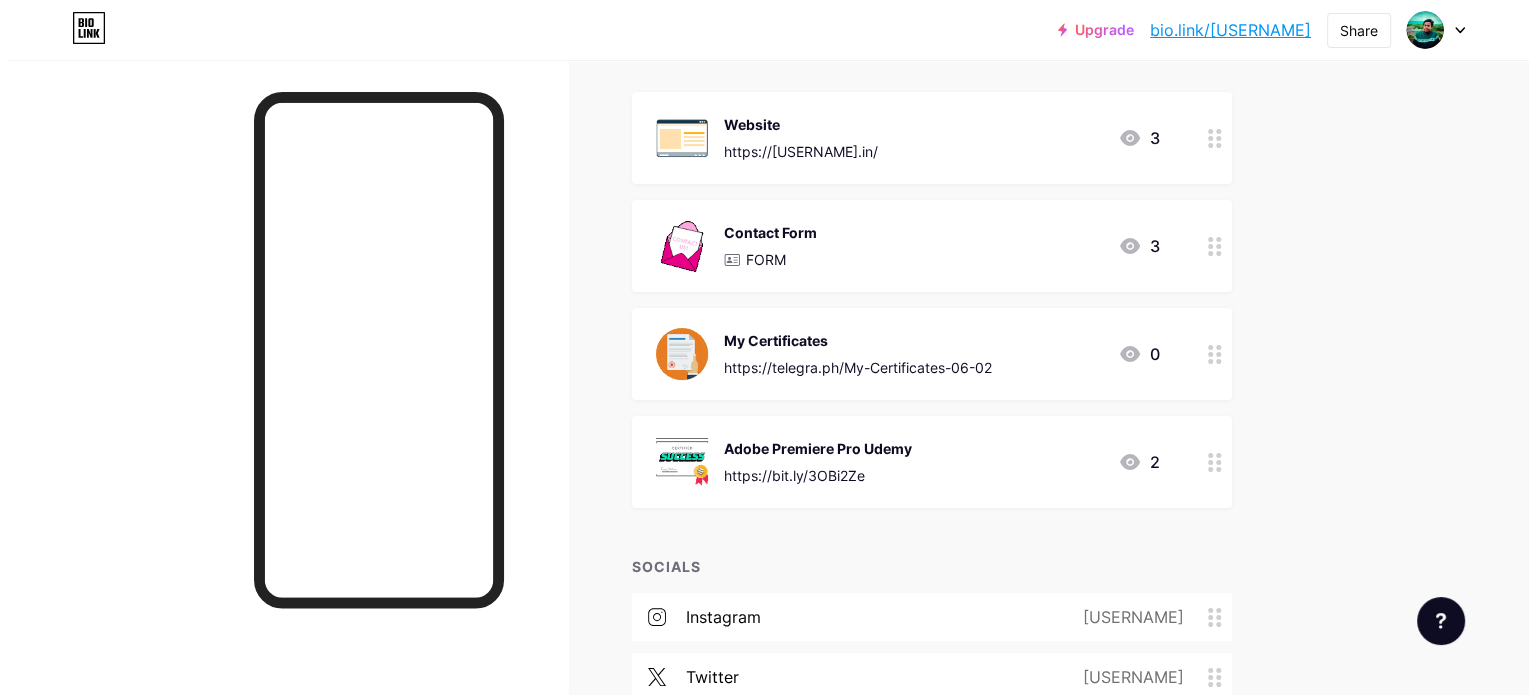 scroll, scrollTop: 228, scrollLeft: 0, axis: vertical 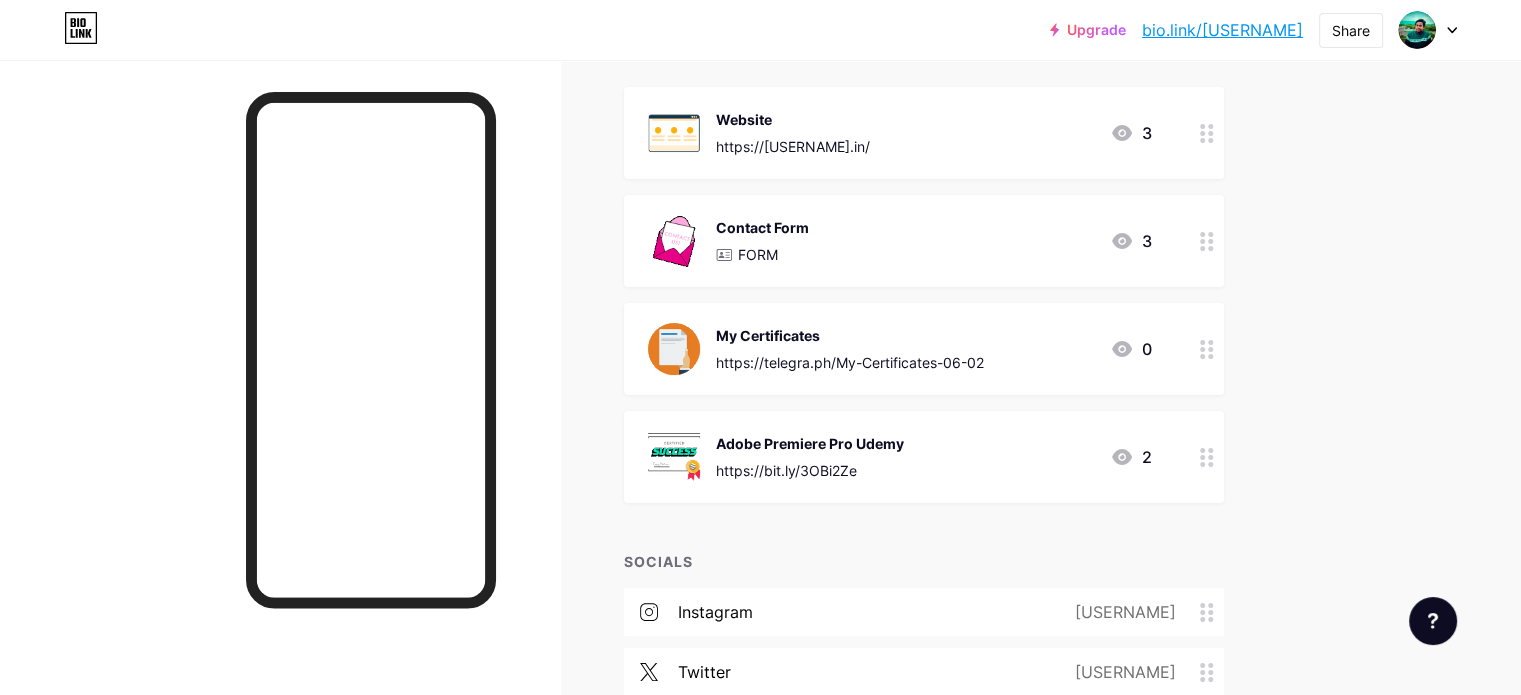 click on "Contact Form
FORM
3" at bounding box center [900, 241] 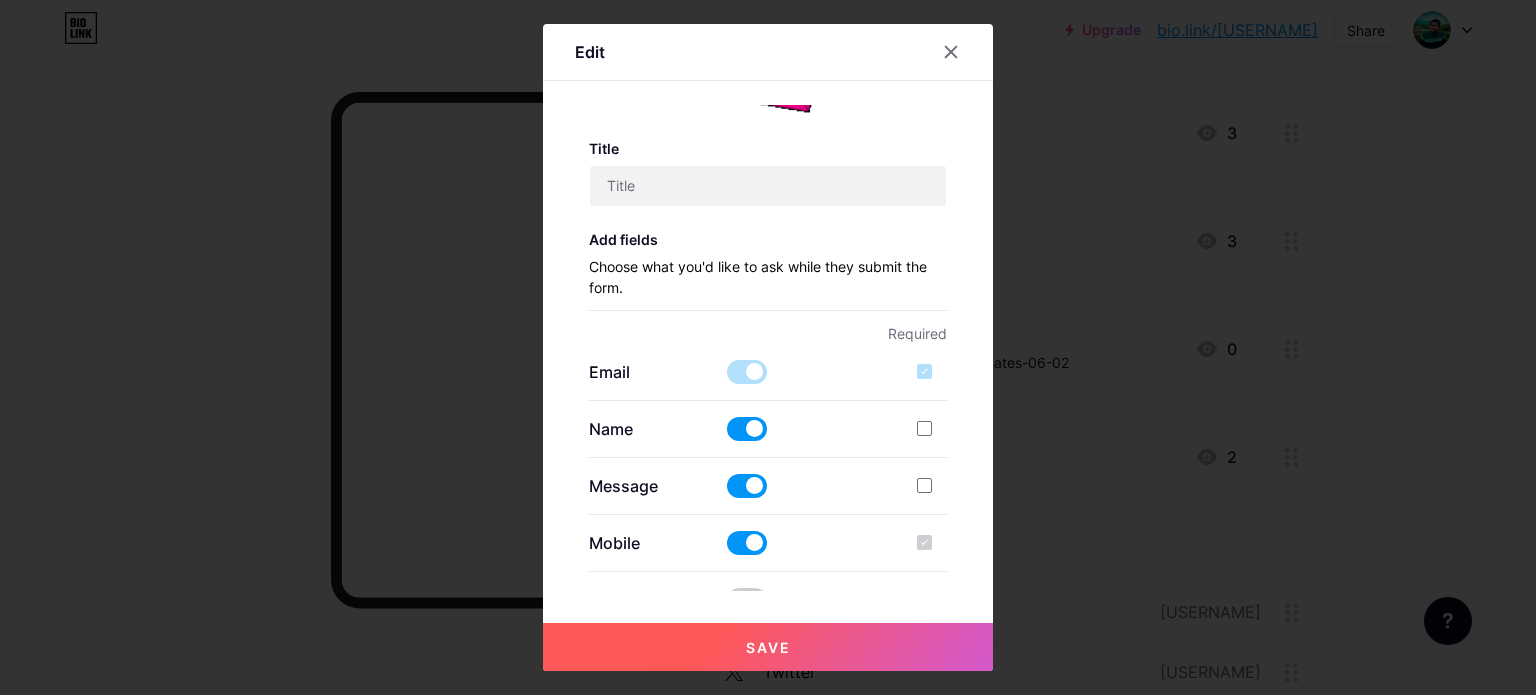 type on "Contact Form" 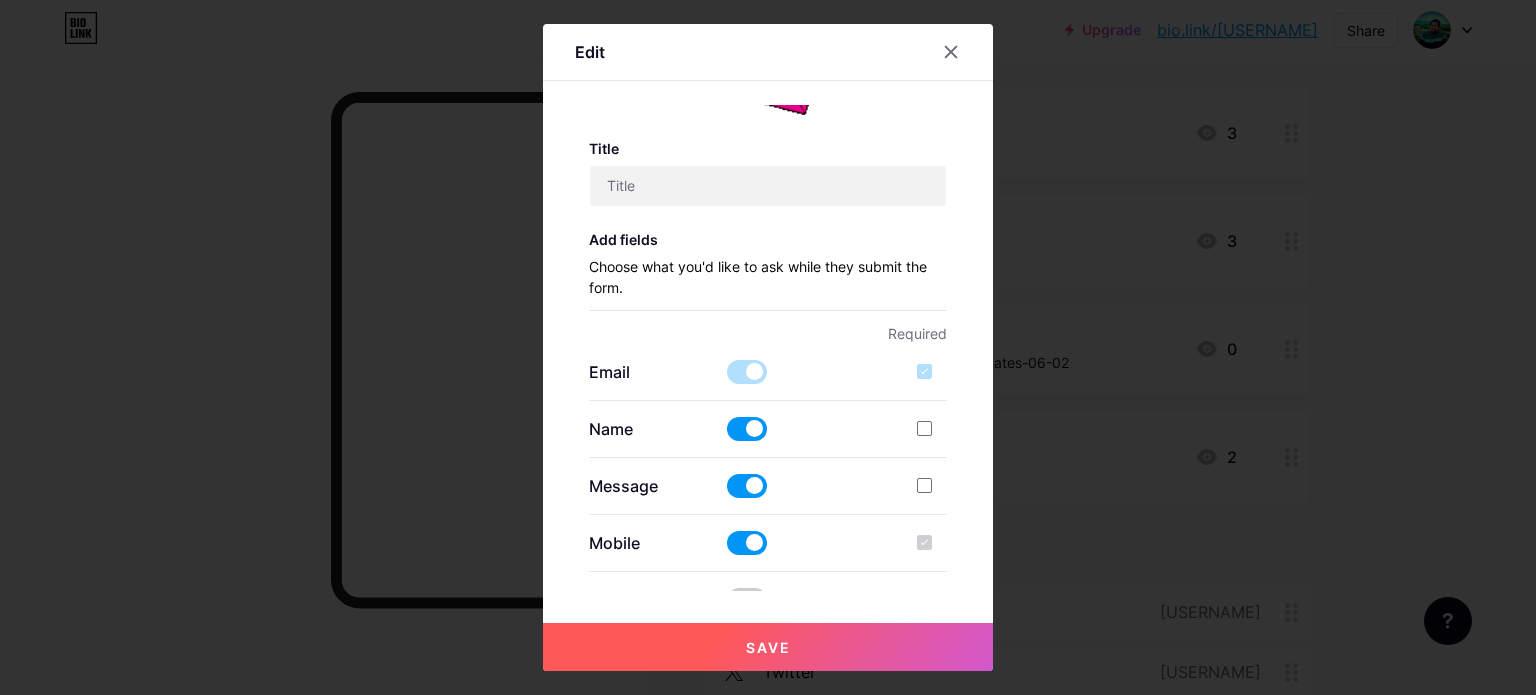 checkbox on "true" 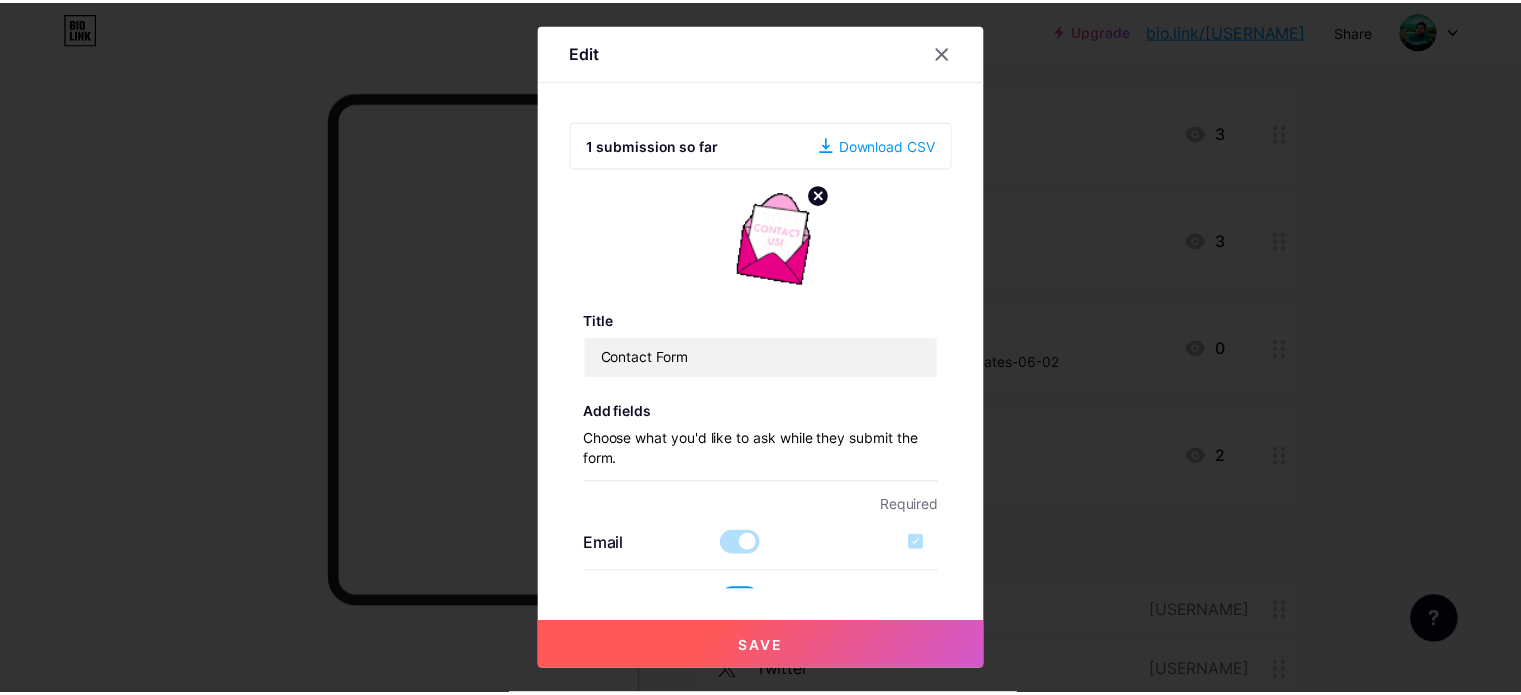 scroll, scrollTop: 0, scrollLeft: 0, axis: both 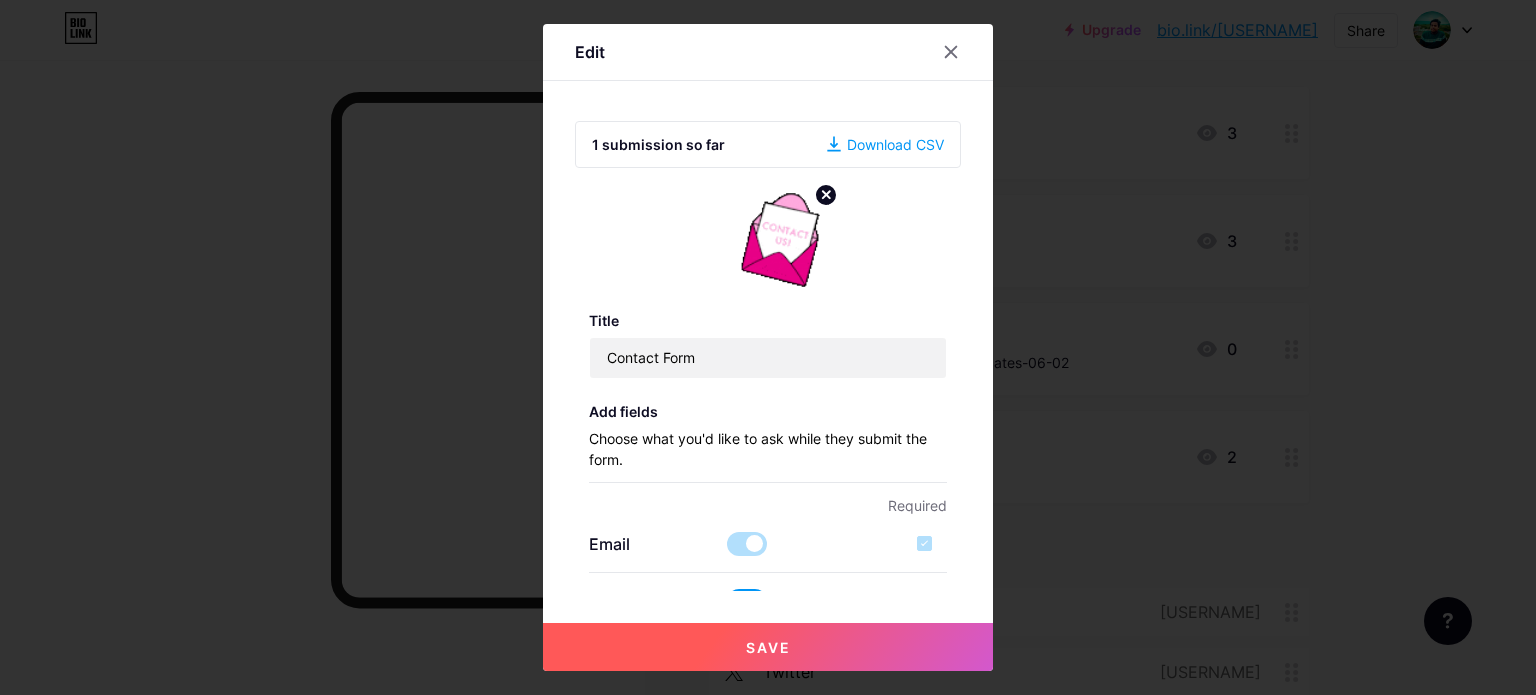 click on "Download CSV" at bounding box center (885, 144) 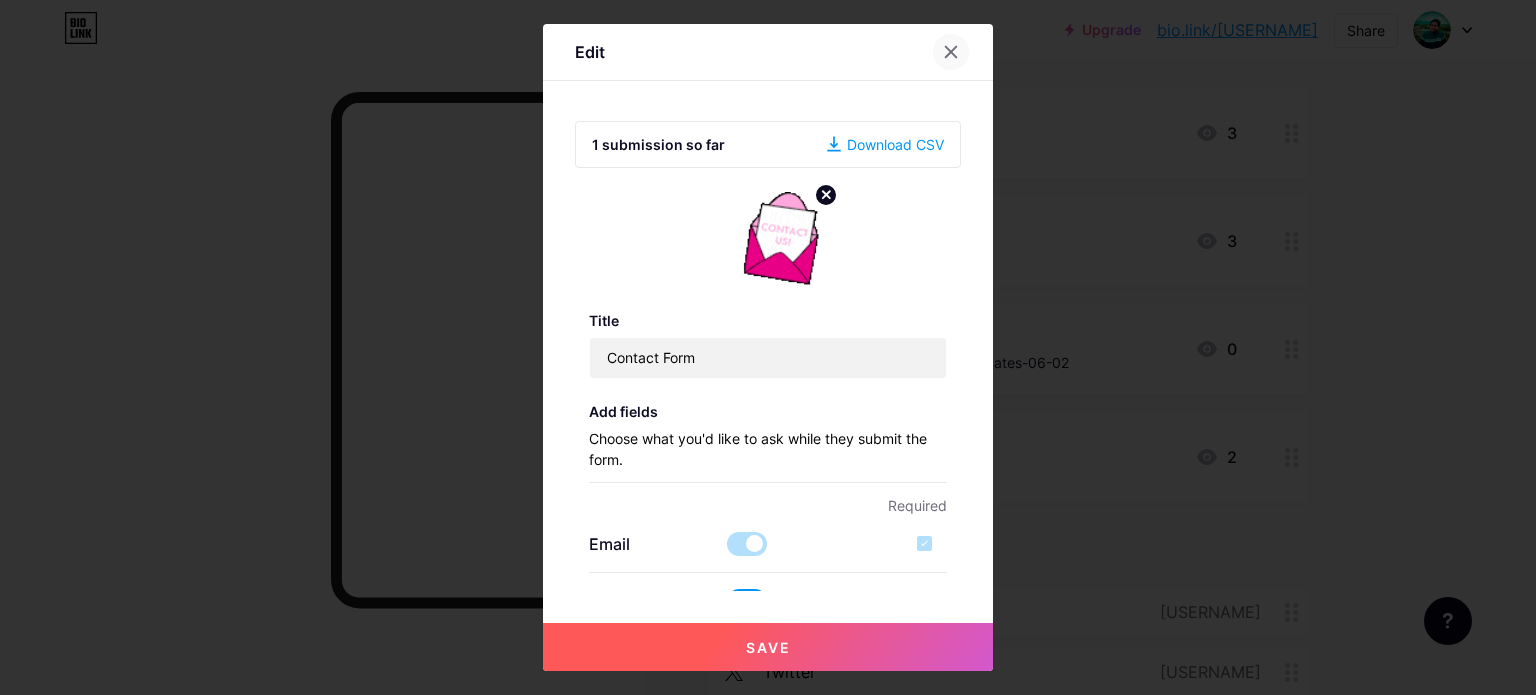 click at bounding box center (951, 52) 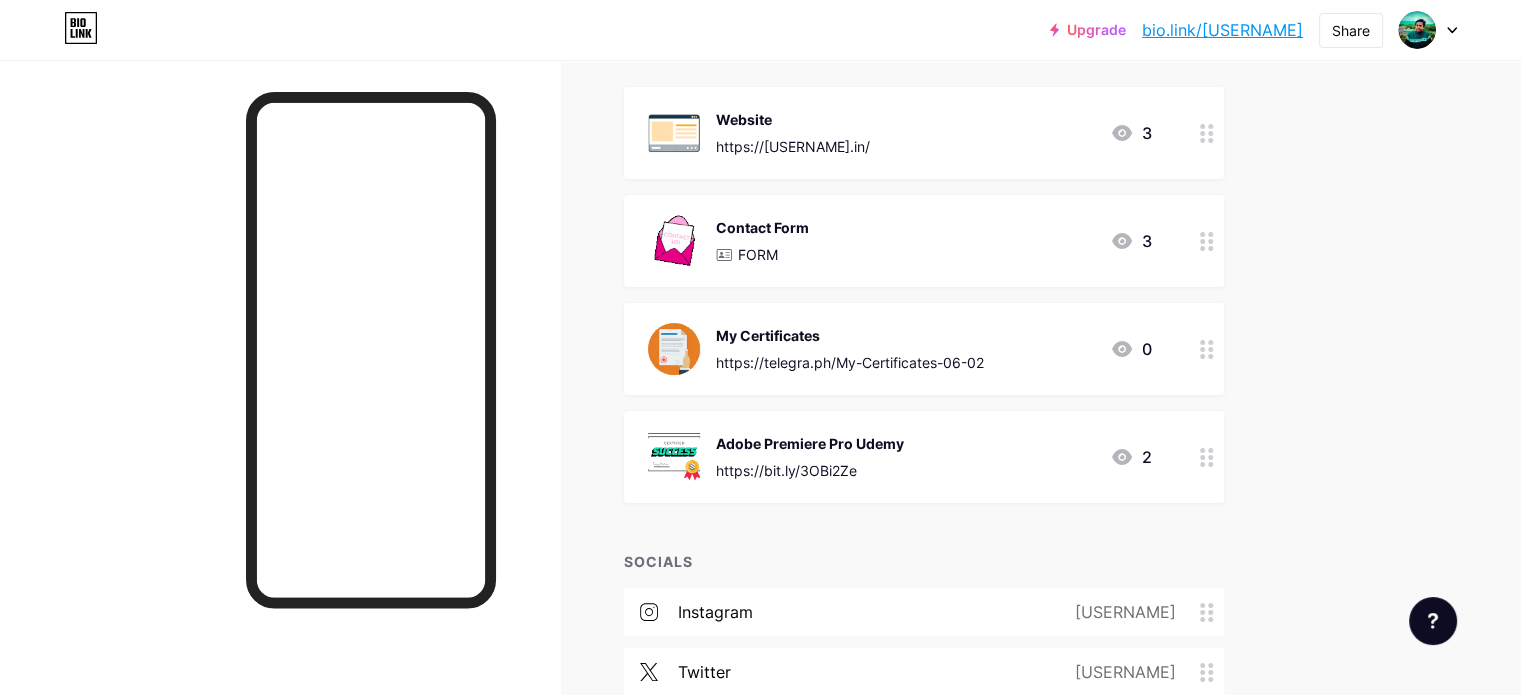 click on "3" at bounding box center [1131, 133] 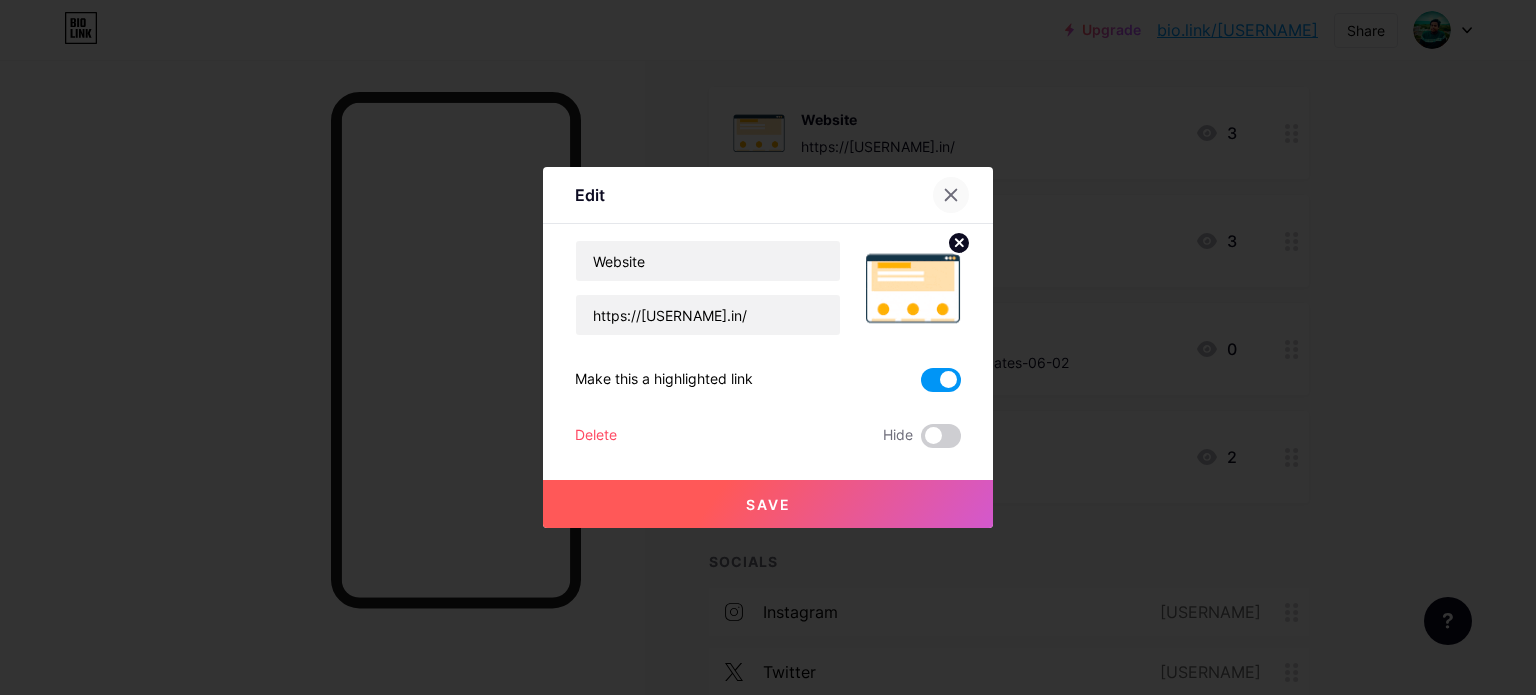 click at bounding box center (951, 195) 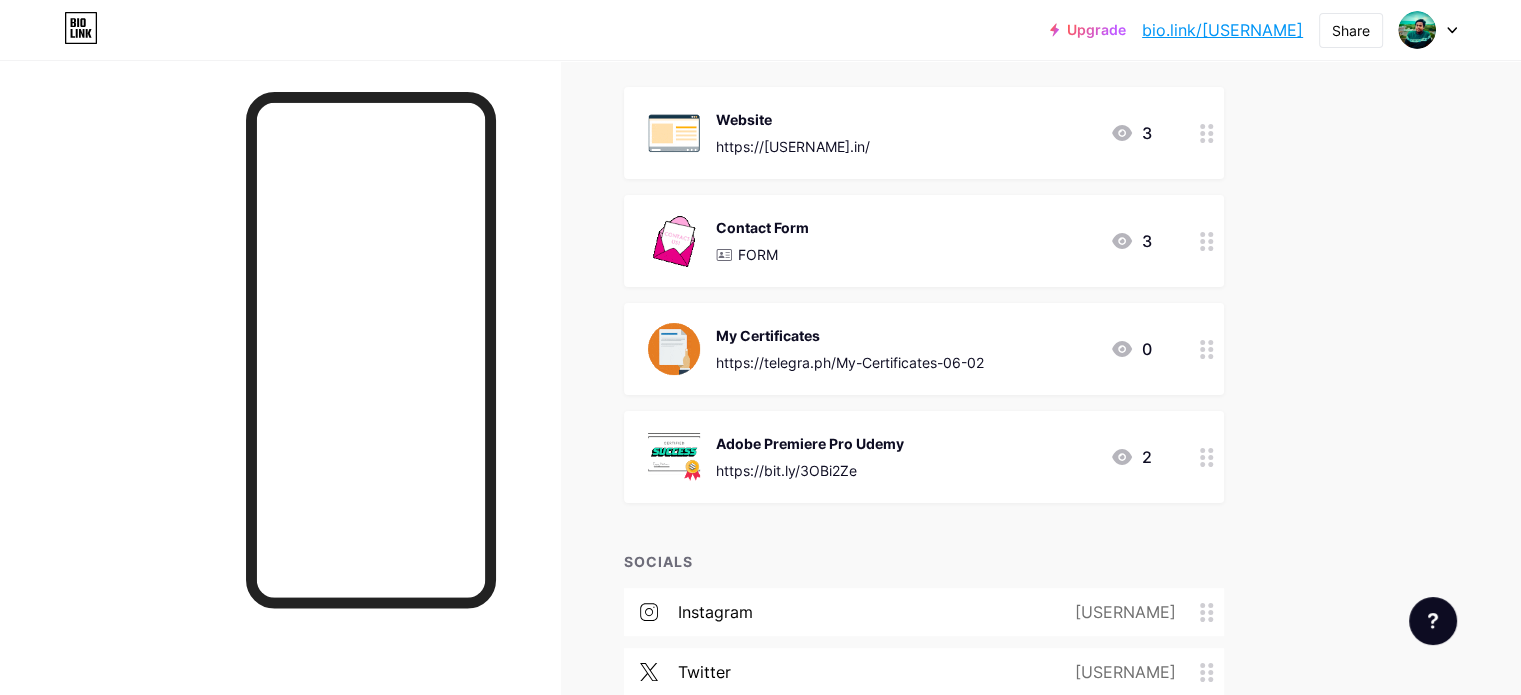 scroll, scrollTop: 0, scrollLeft: 0, axis: both 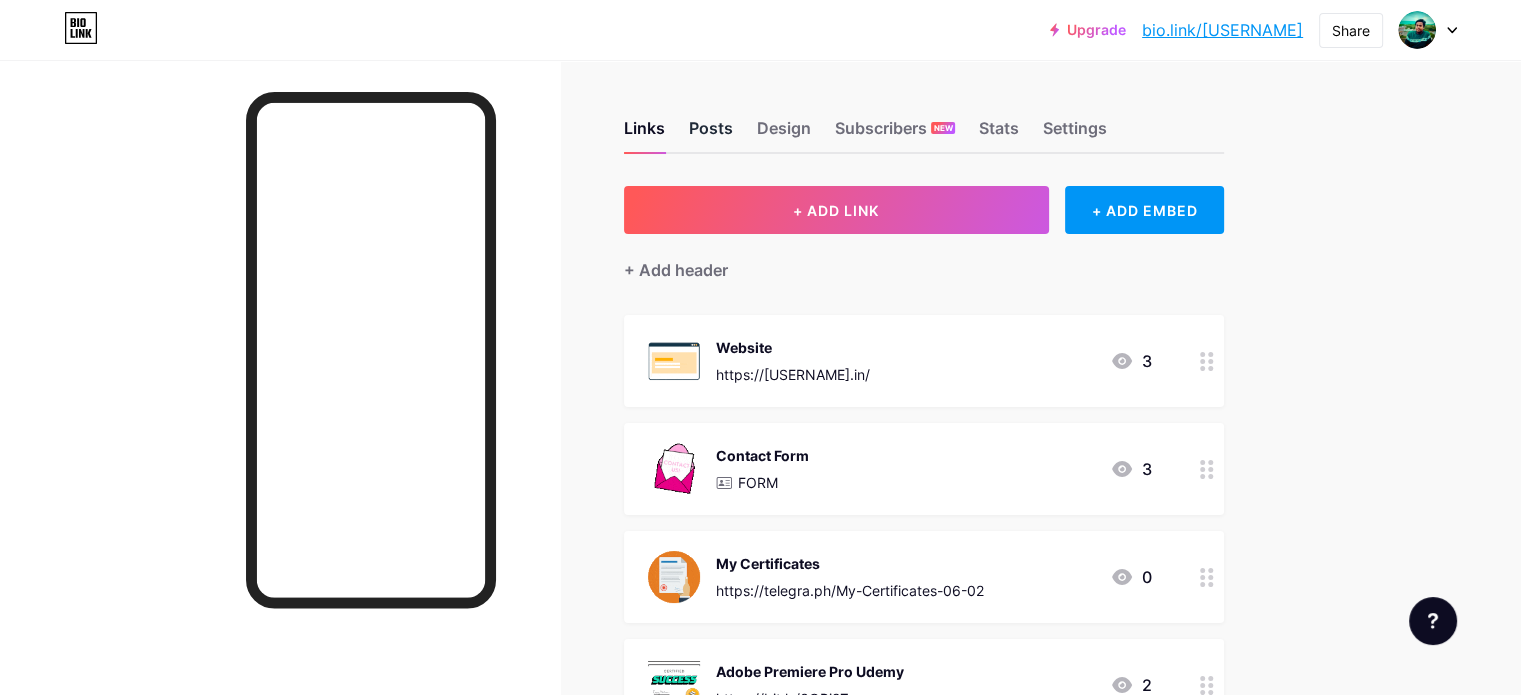 click on "Posts" at bounding box center [711, 134] 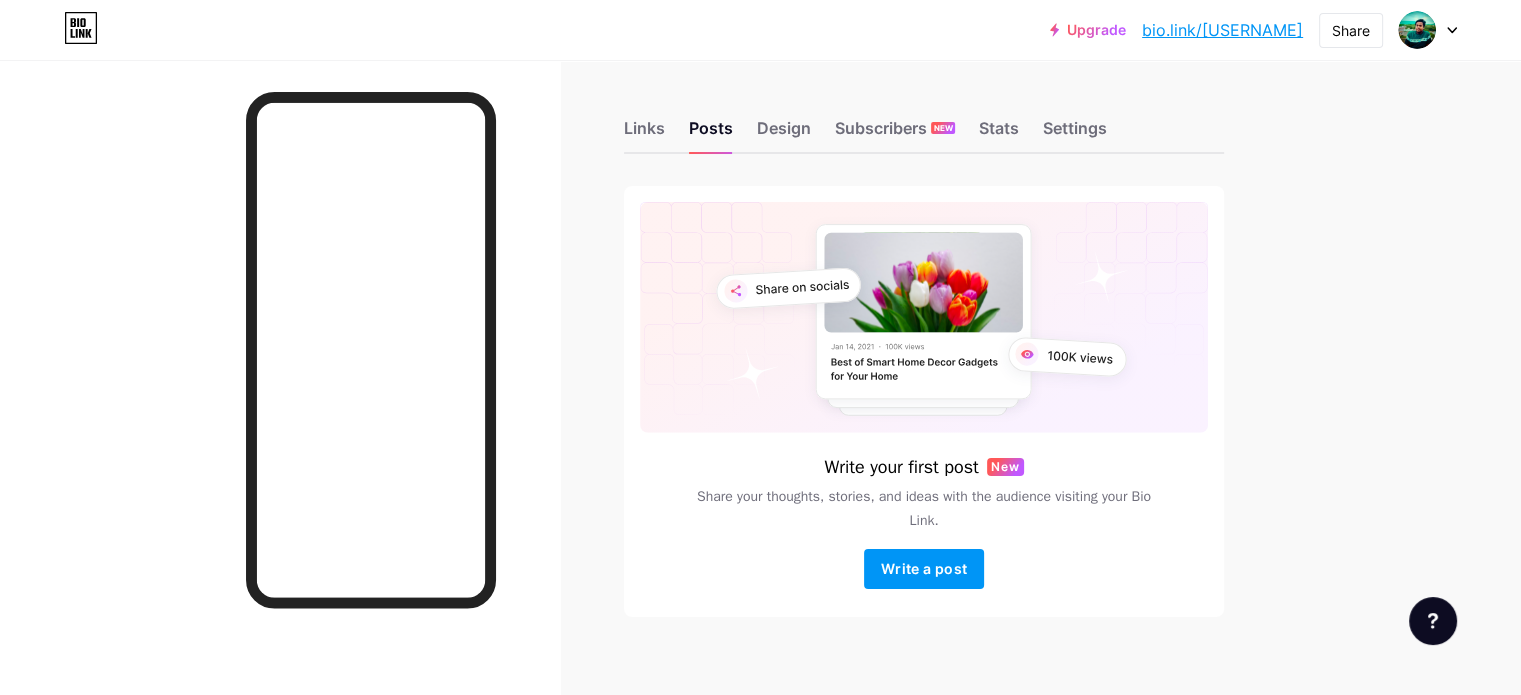 scroll, scrollTop: 21, scrollLeft: 0, axis: vertical 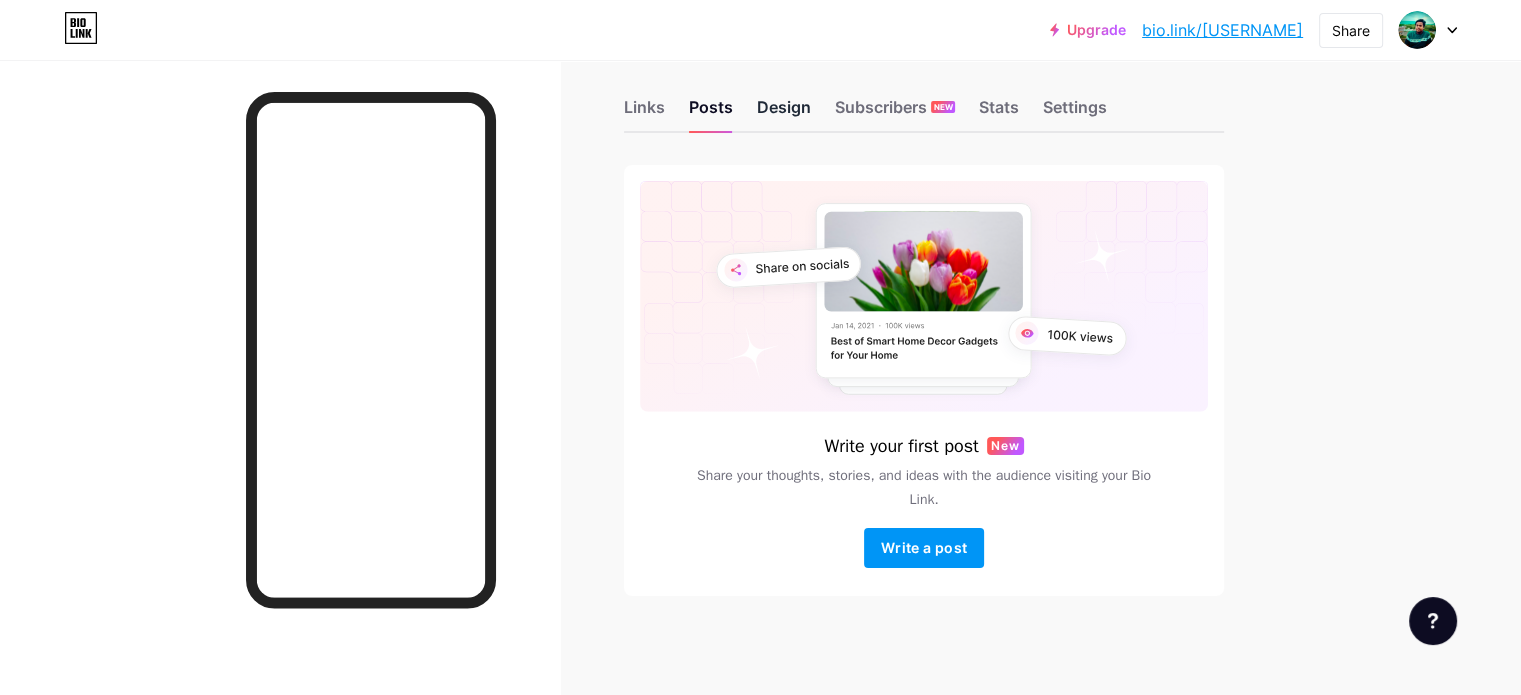 click on "Design" at bounding box center (784, 113) 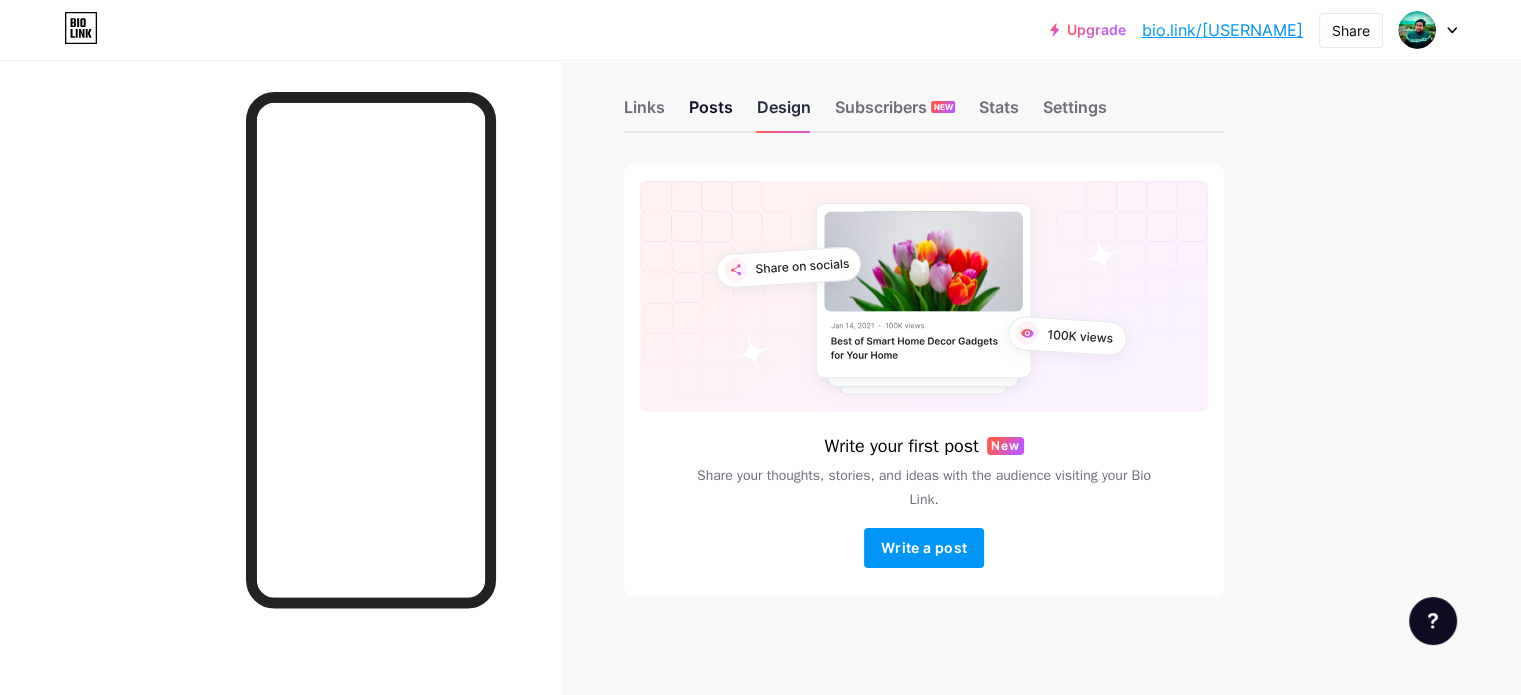 click on "Design" at bounding box center (784, 113) 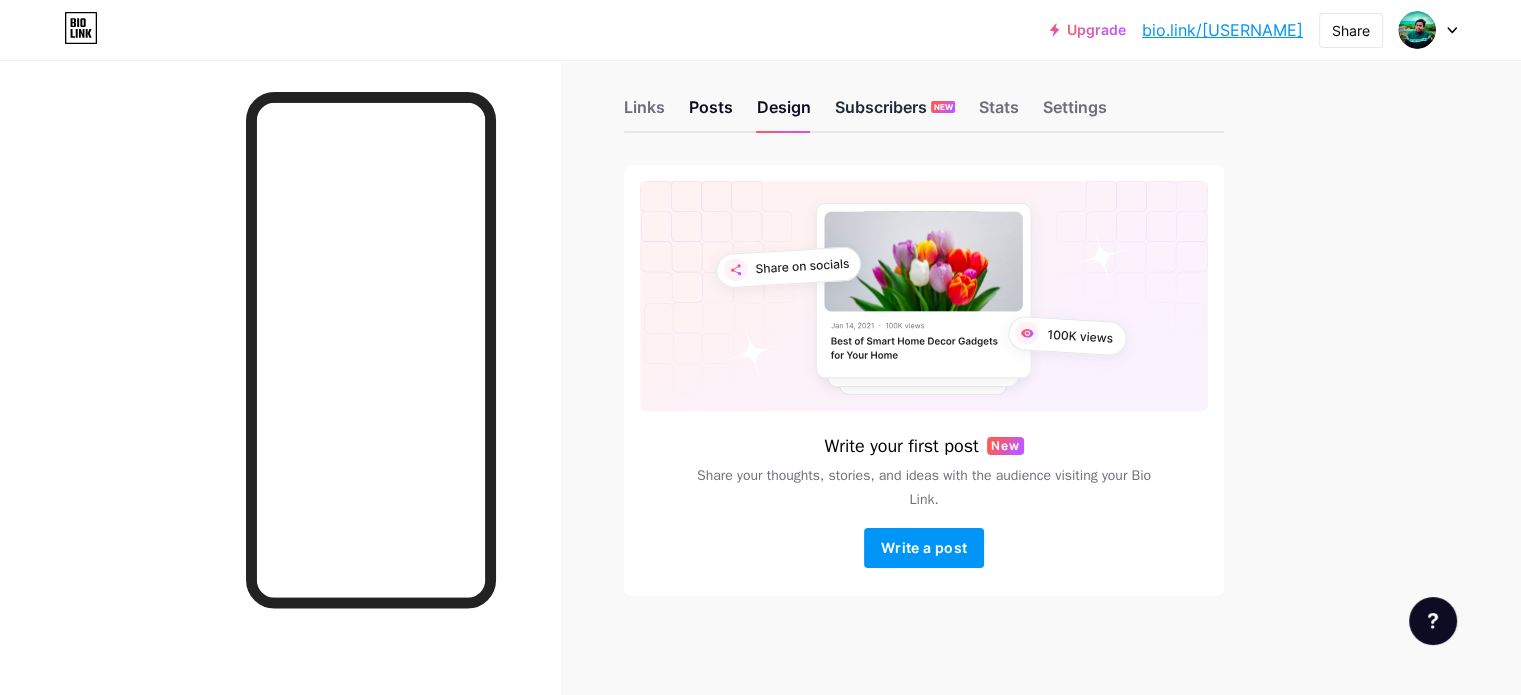 click on "Subscribers
NEW" at bounding box center (895, 113) 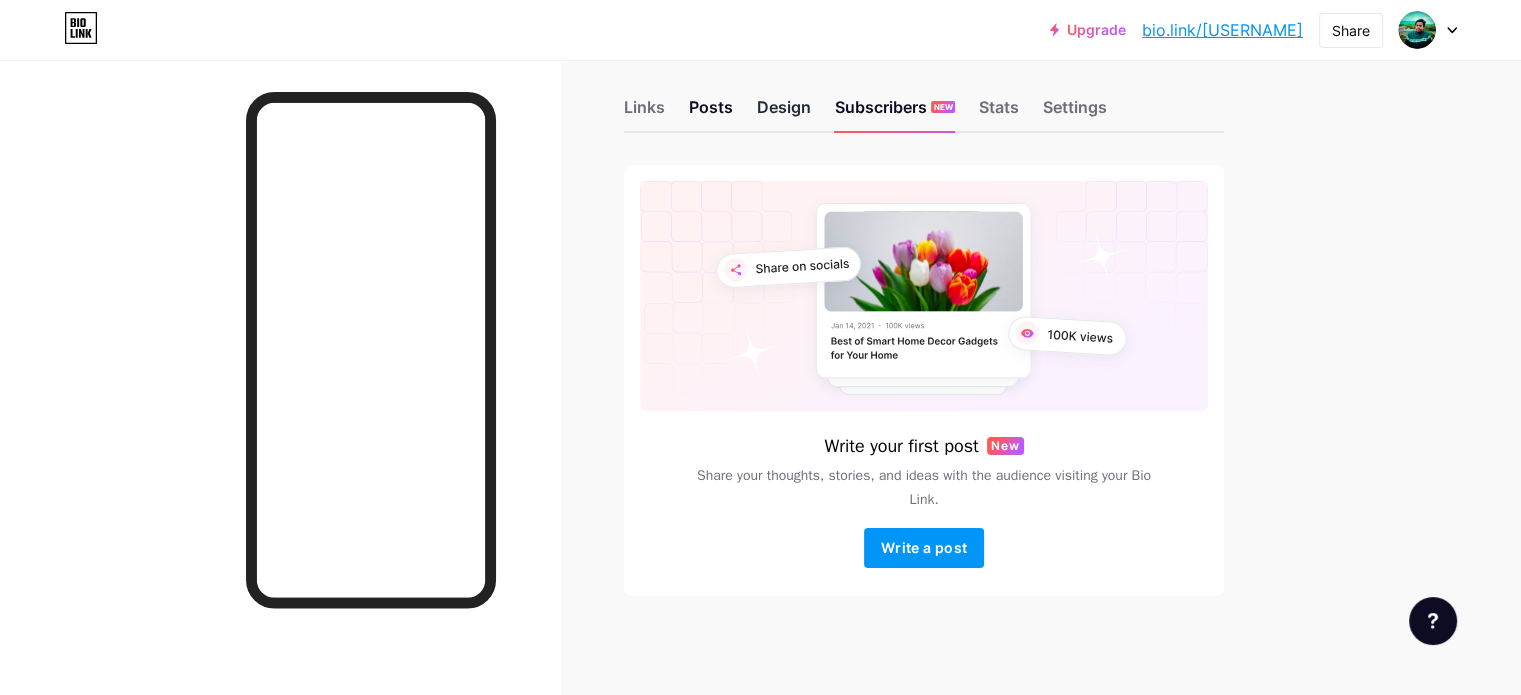 click on "Design" at bounding box center [784, 113] 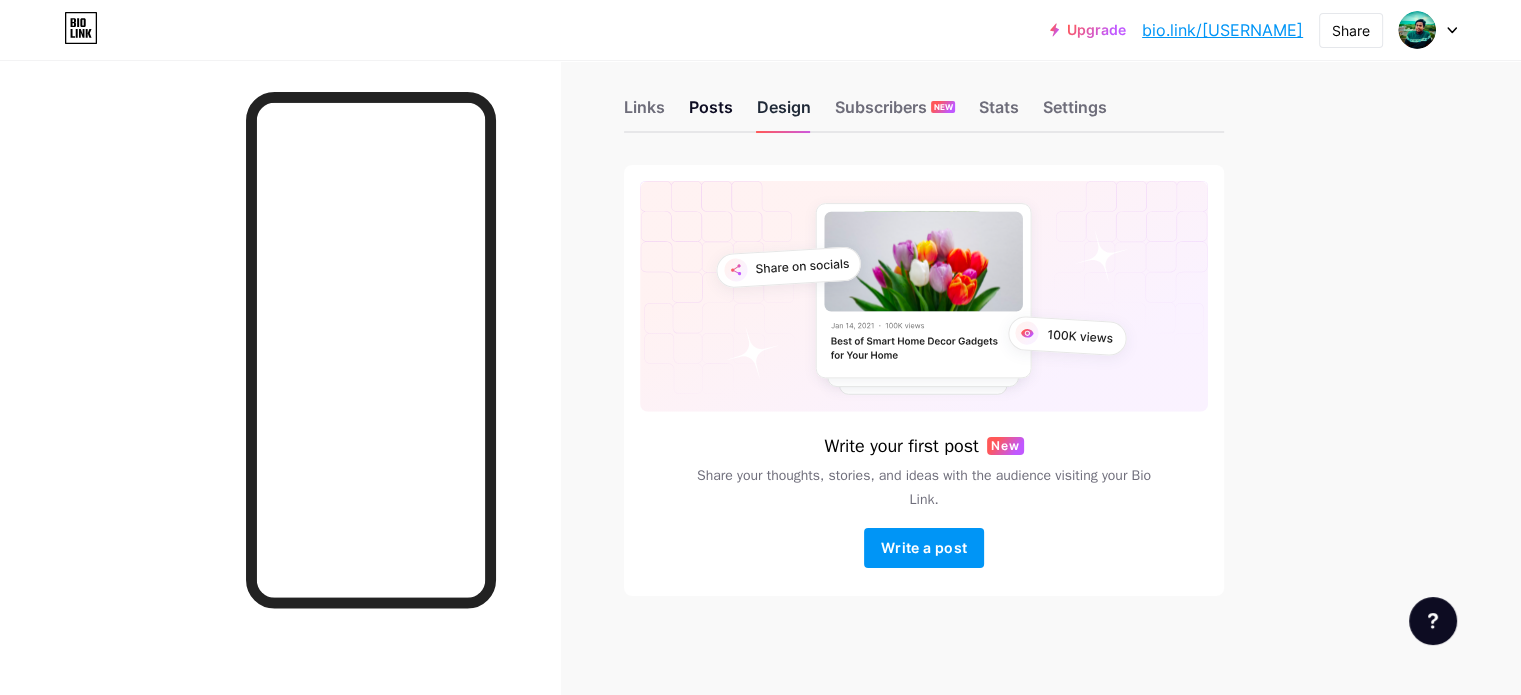 click on "Design" at bounding box center (784, 113) 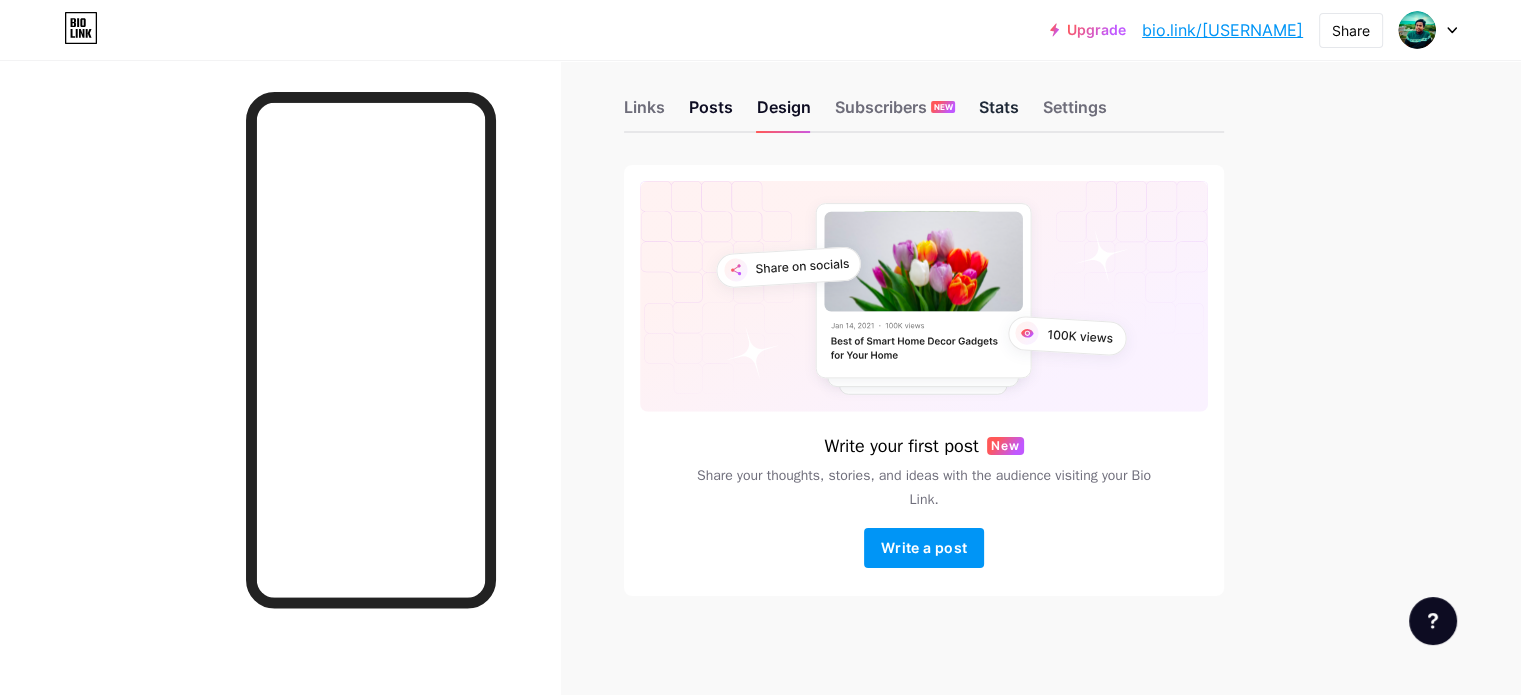 click on "Stats" at bounding box center [999, 113] 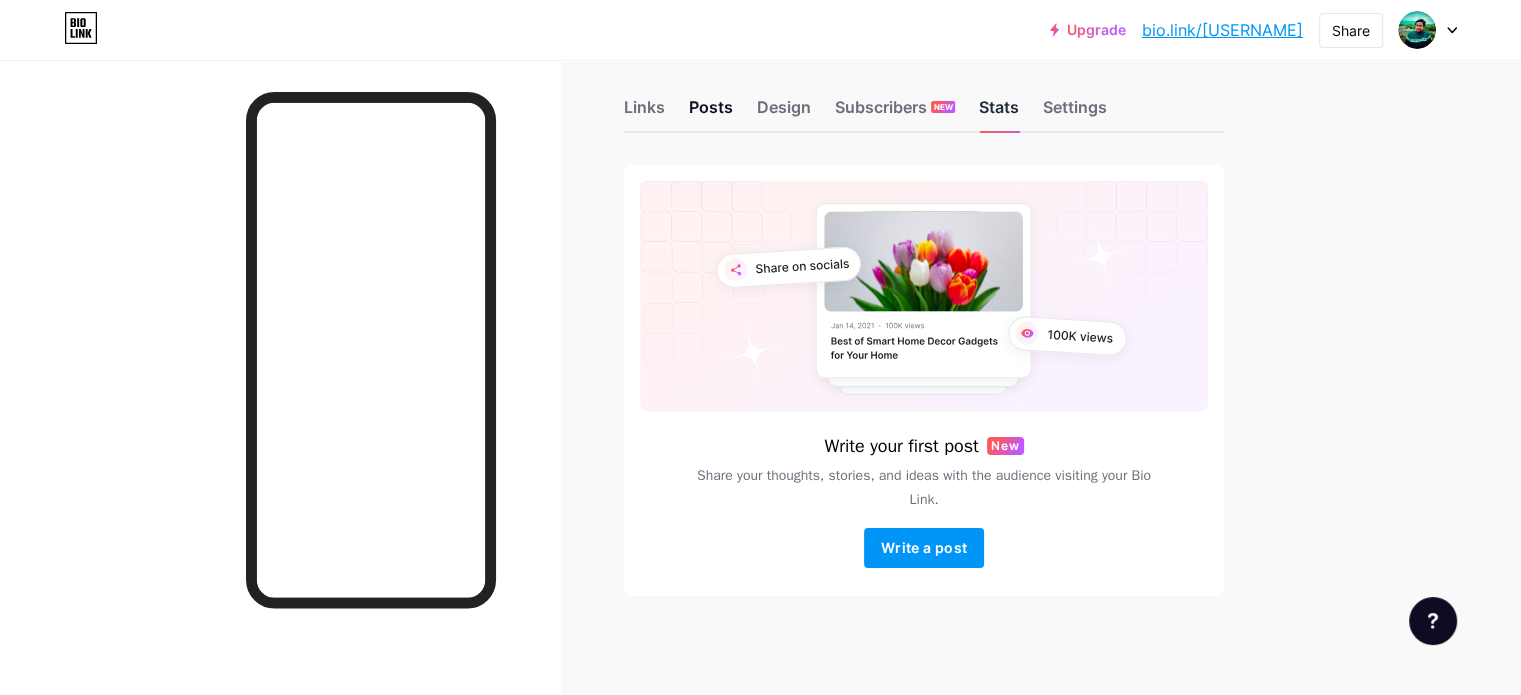 click on "Stats" at bounding box center (999, 113) 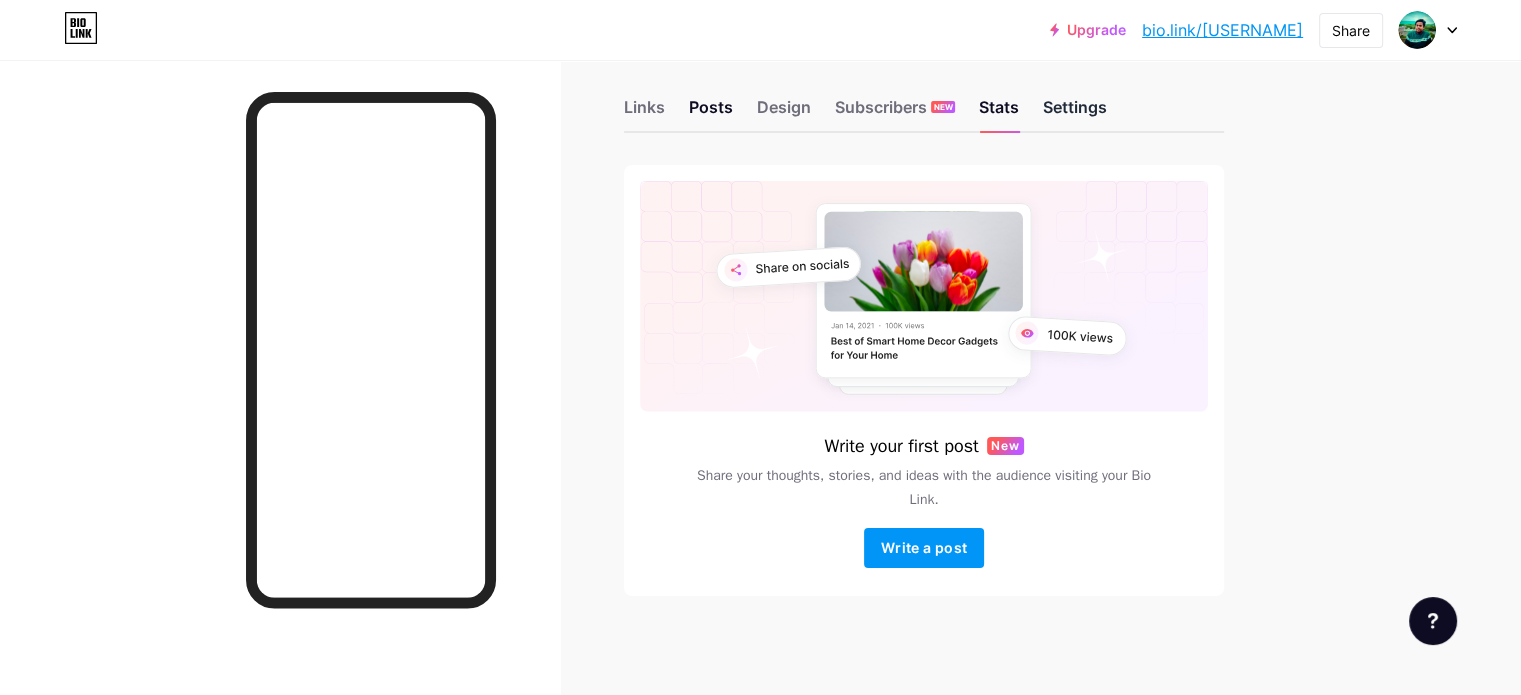 click on "Settings" at bounding box center [1075, 113] 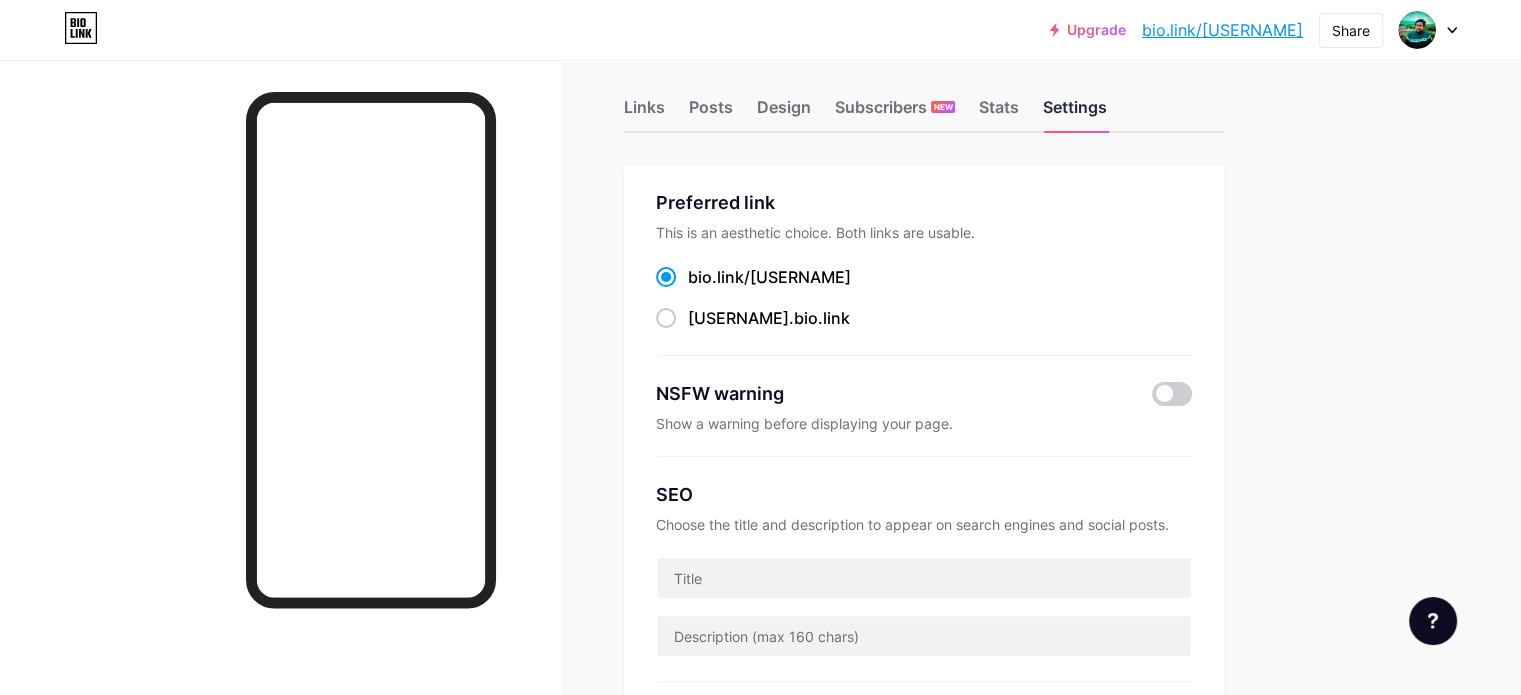 scroll, scrollTop: 0, scrollLeft: 0, axis: both 